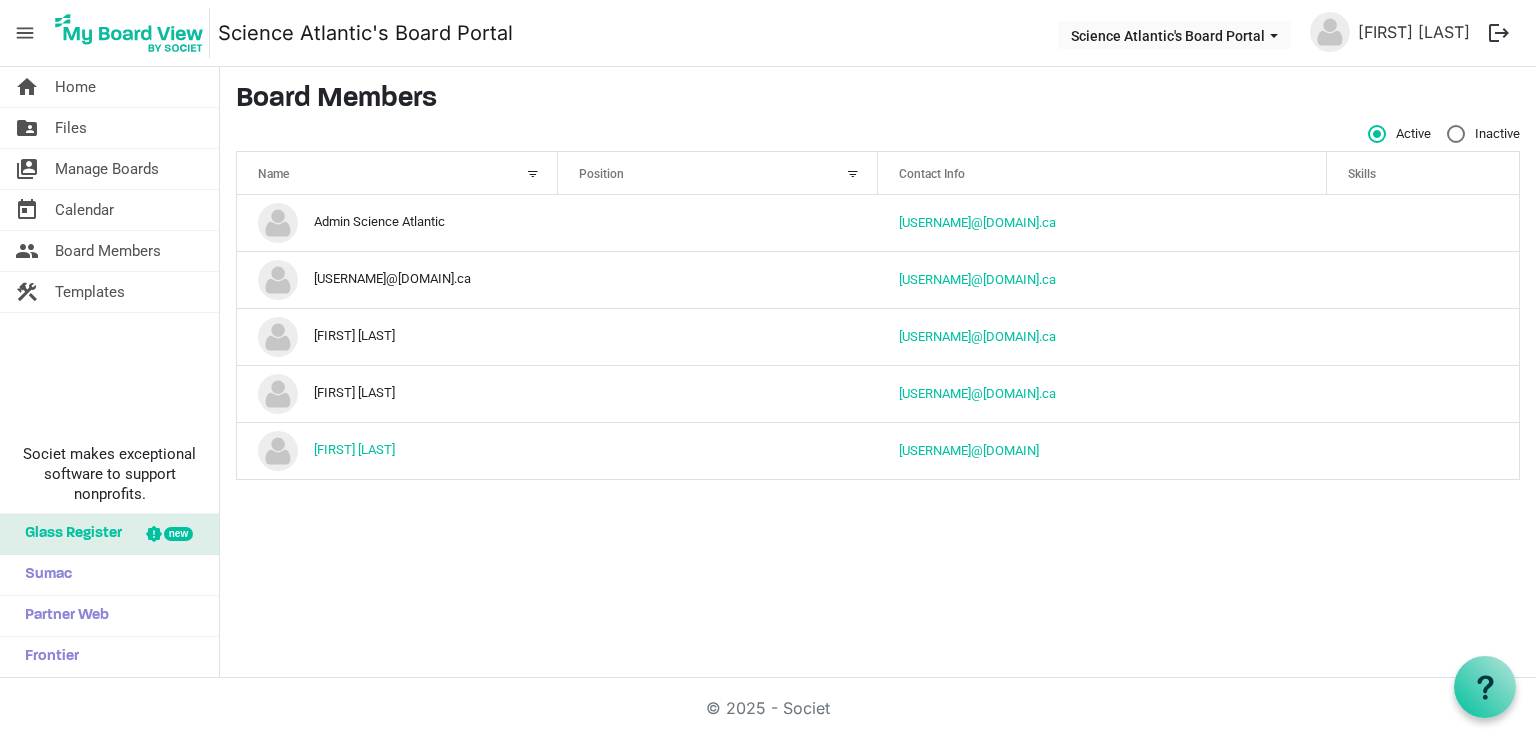 scroll, scrollTop: 0, scrollLeft: 0, axis: both 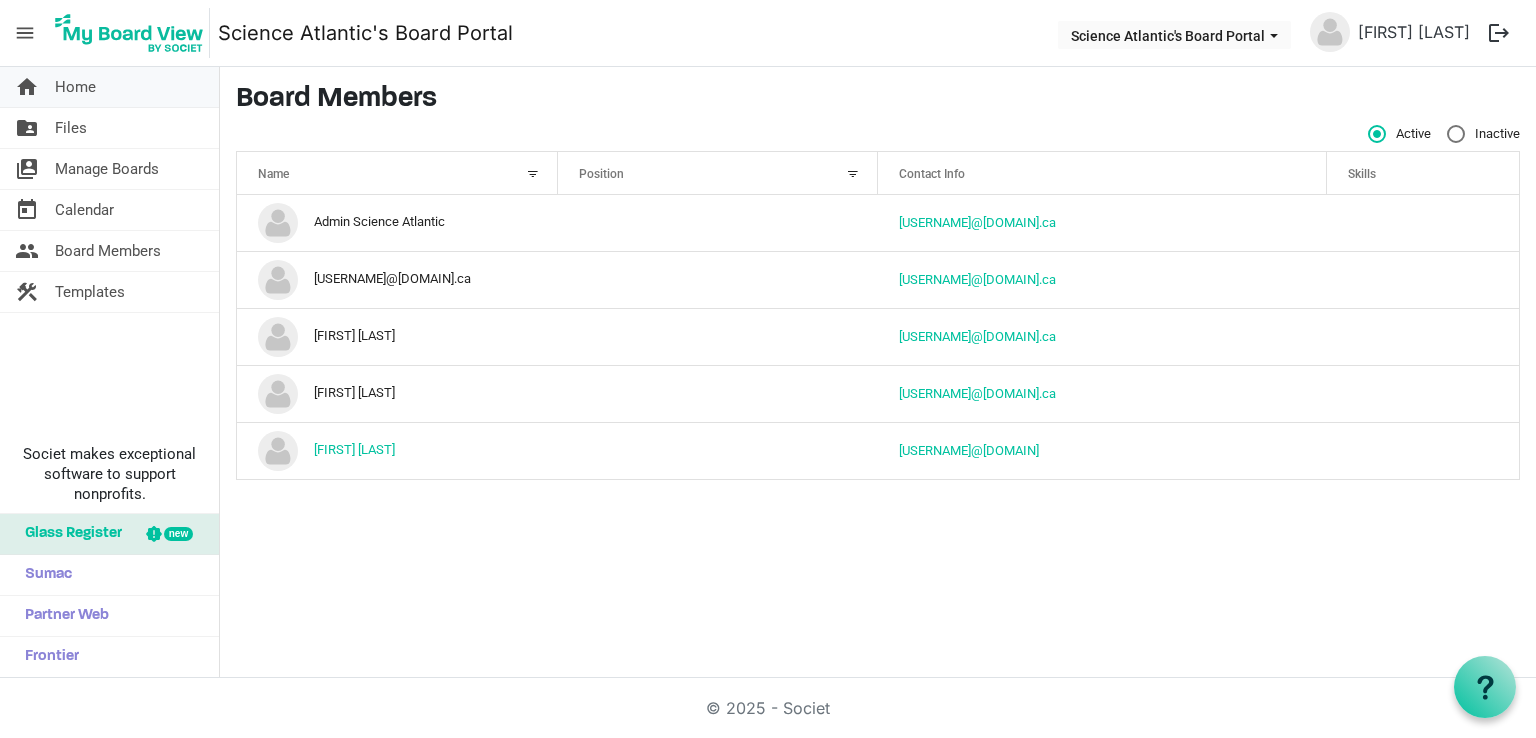 click on "home
Home" at bounding box center (109, 87) 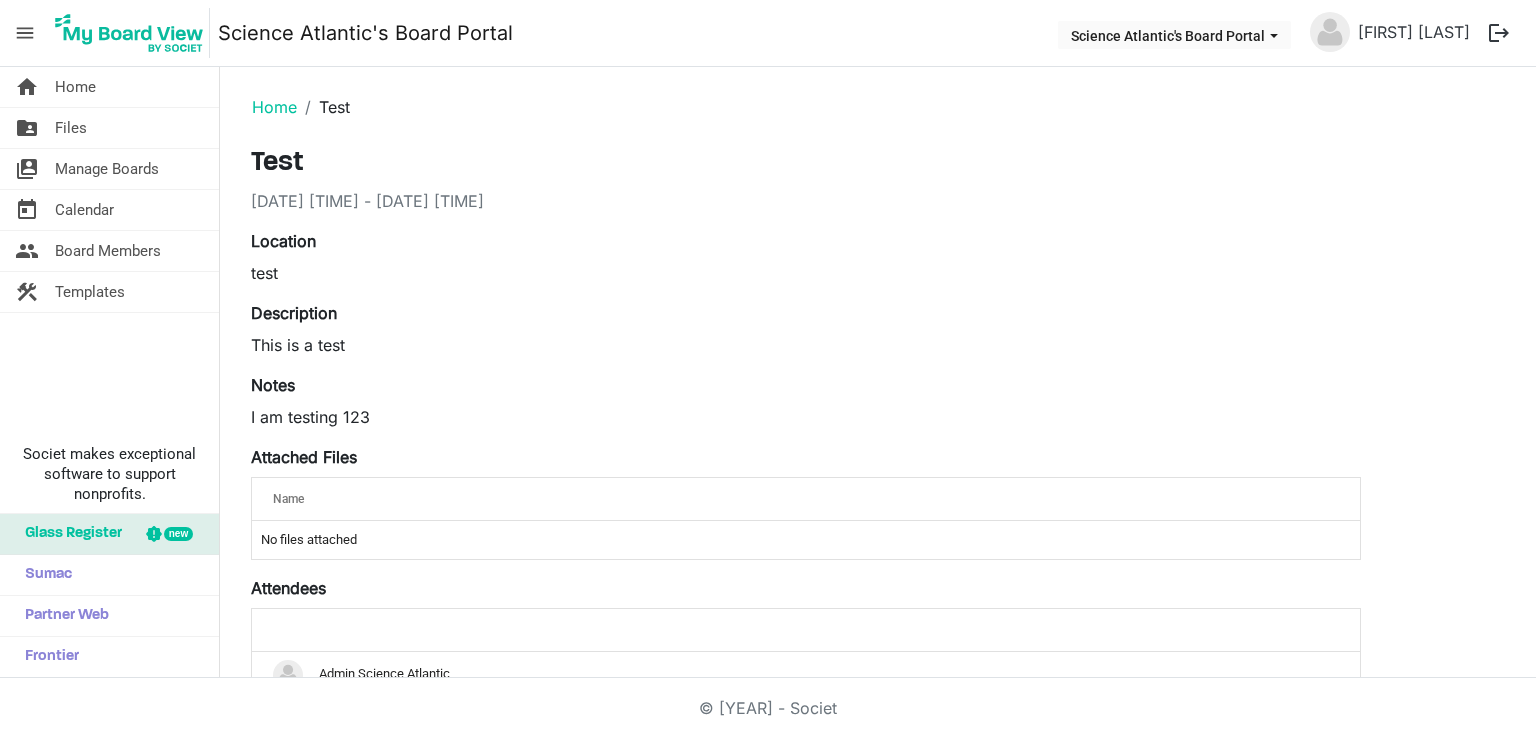 scroll, scrollTop: 0, scrollLeft: 0, axis: both 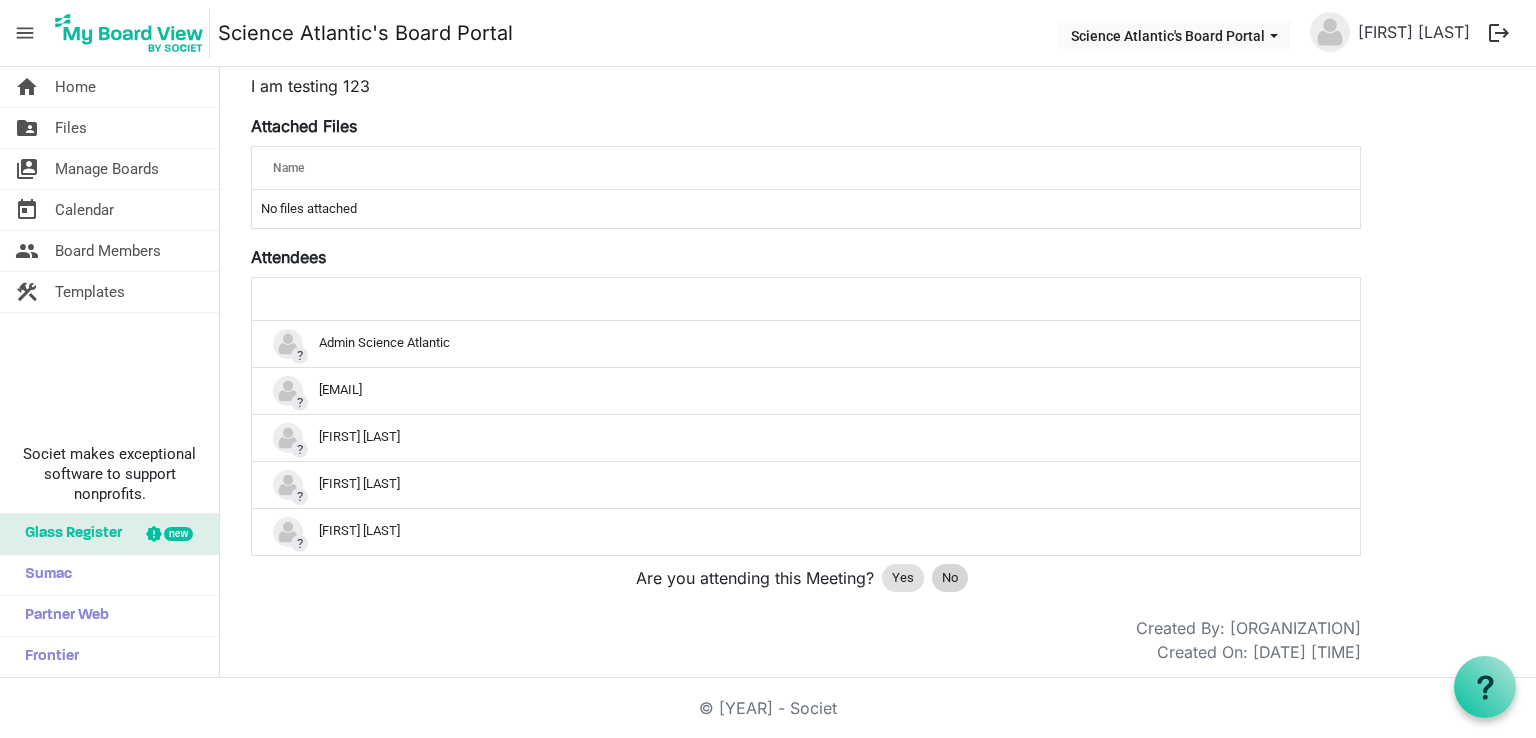 click on "No" at bounding box center (950, 578) 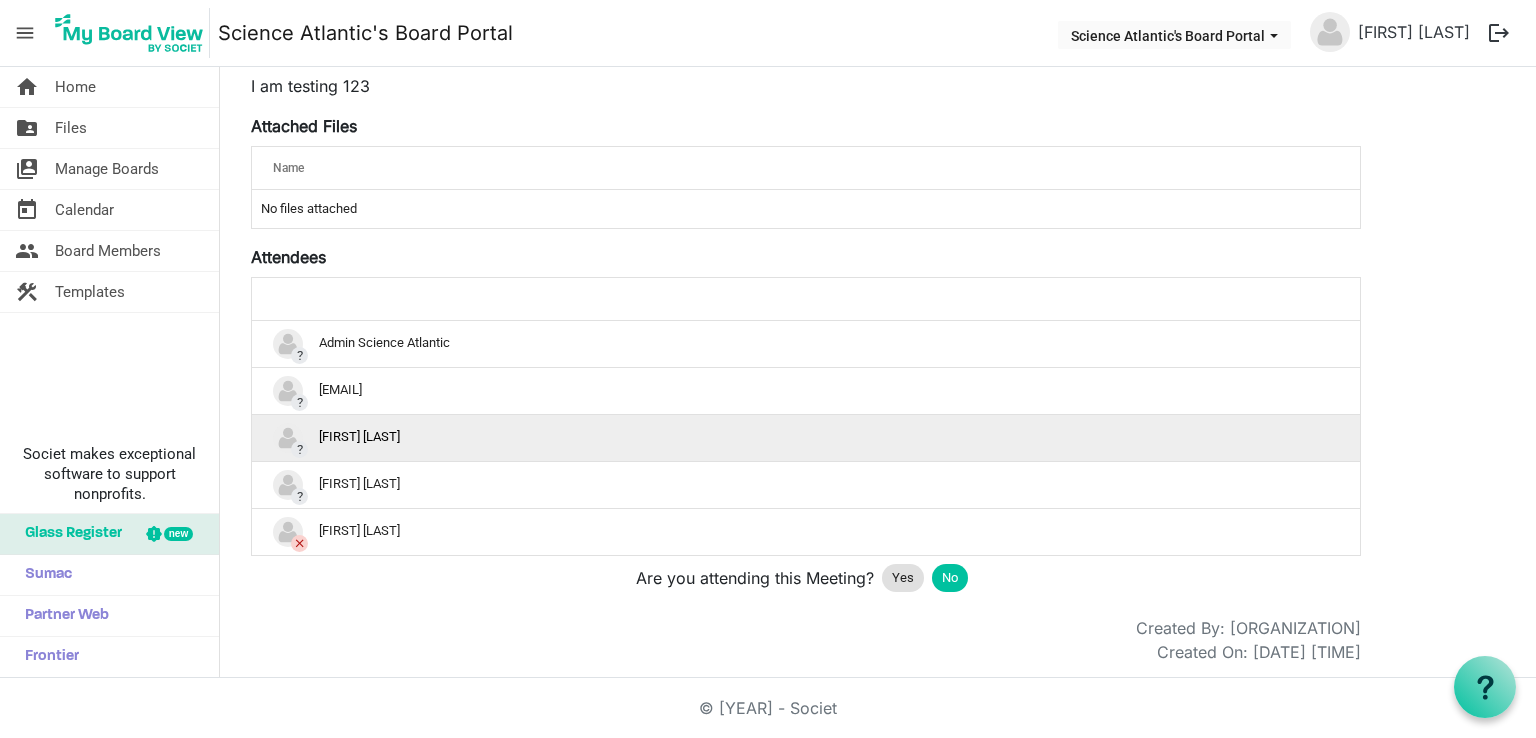 scroll, scrollTop: 0, scrollLeft: 0, axis: both 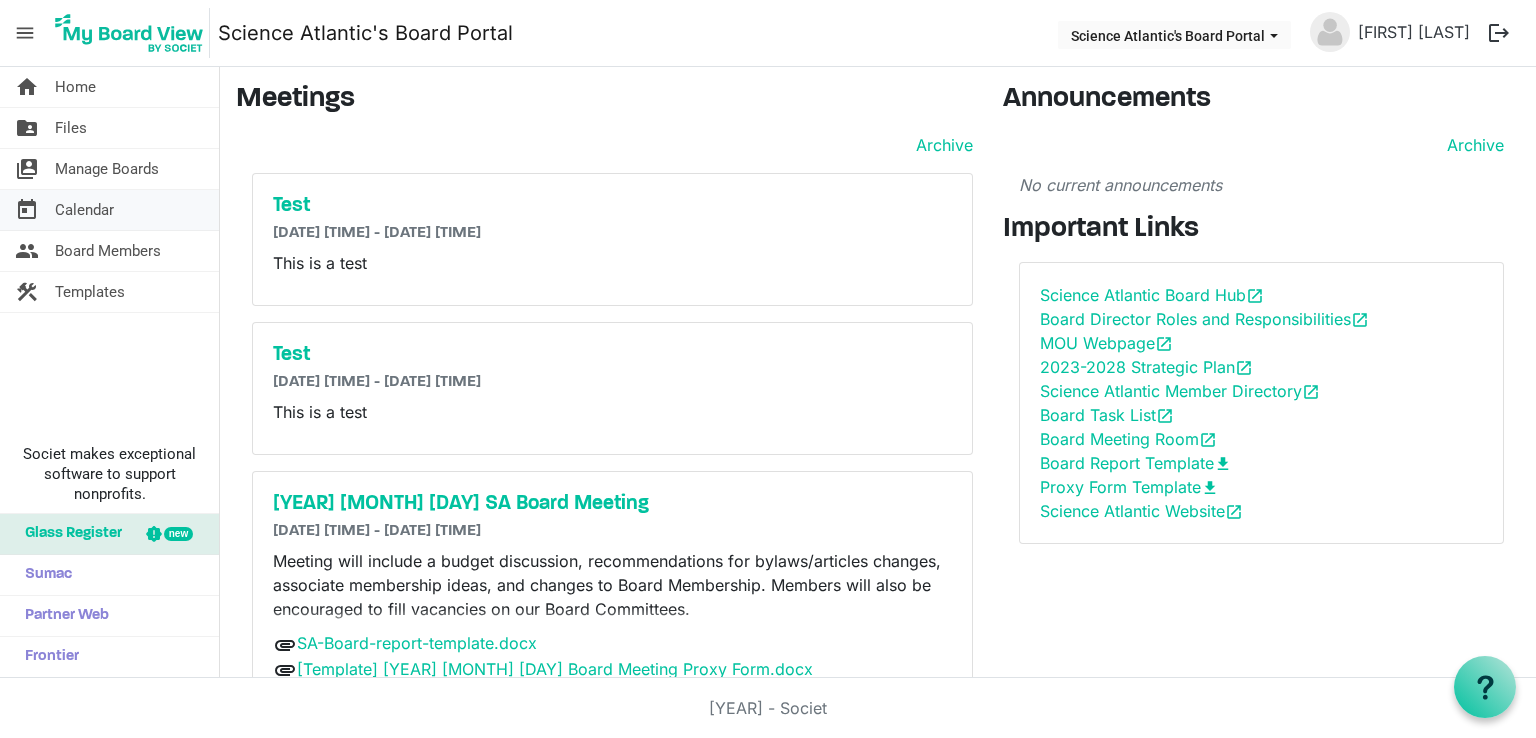 click on "today
Calendar" at bounding box center [109, 210] 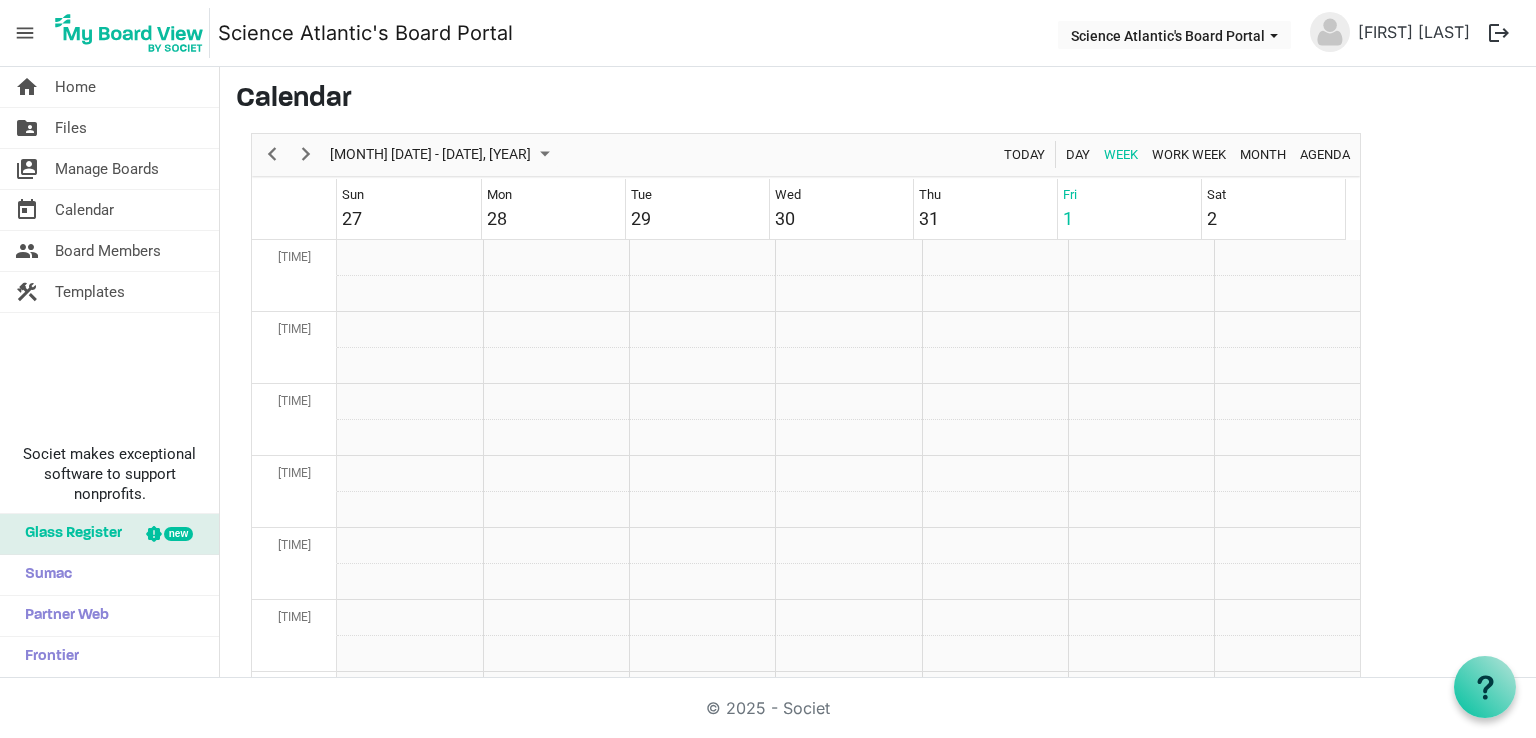 scroll, scrollTop: 0, scrollLeft: 0, axis: both 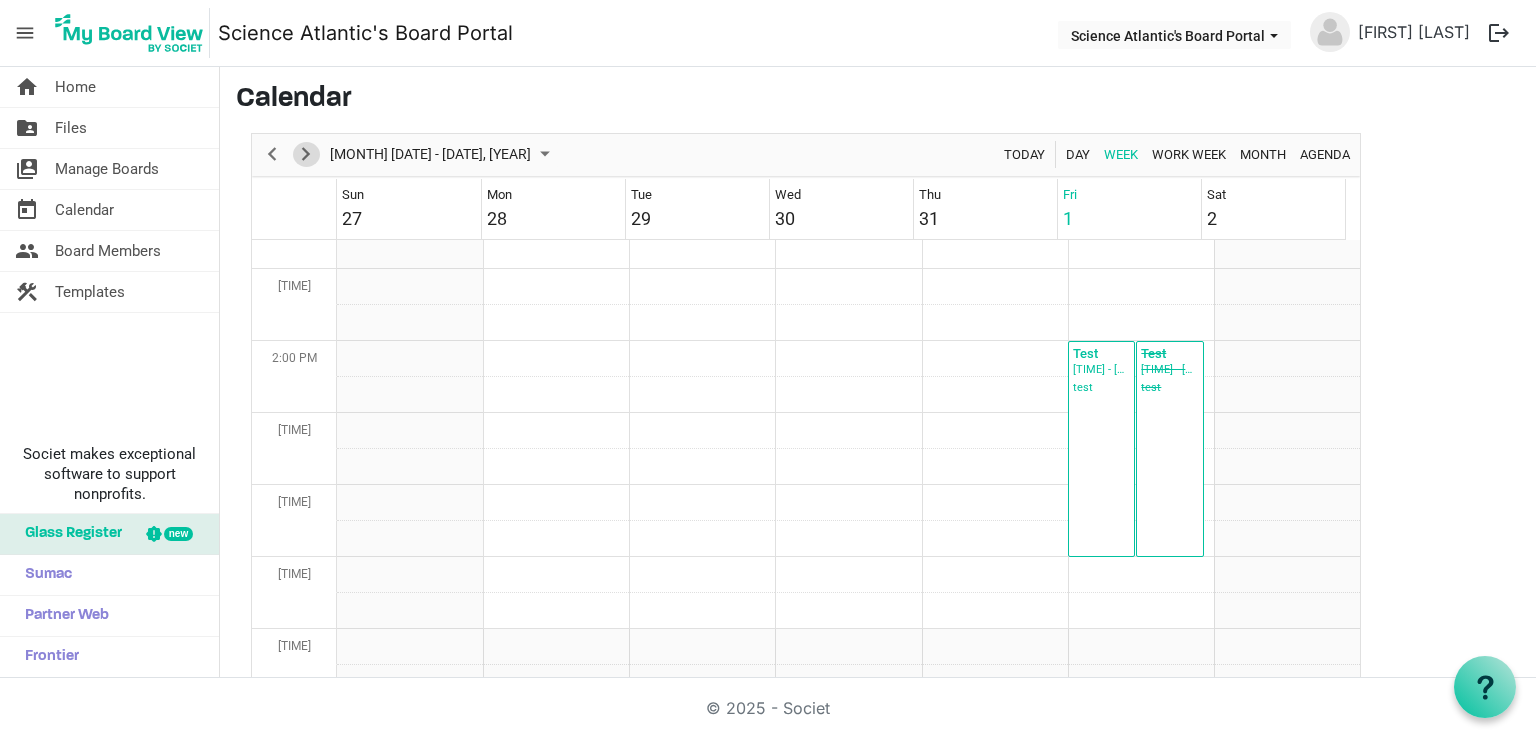 click at bounding box center (306, 154) 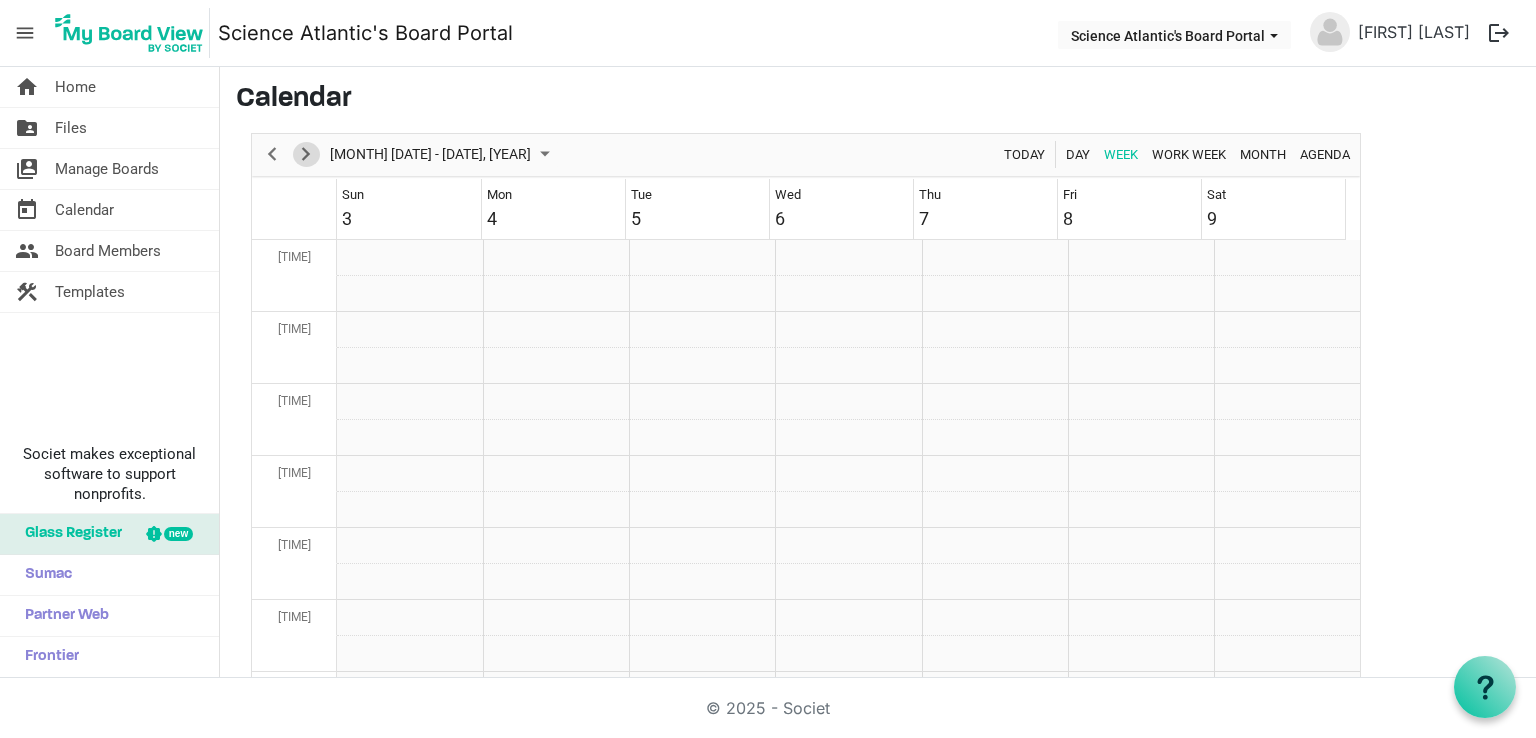scroll, scrollTop: 907, scrollLeft: 0, axis: vertical 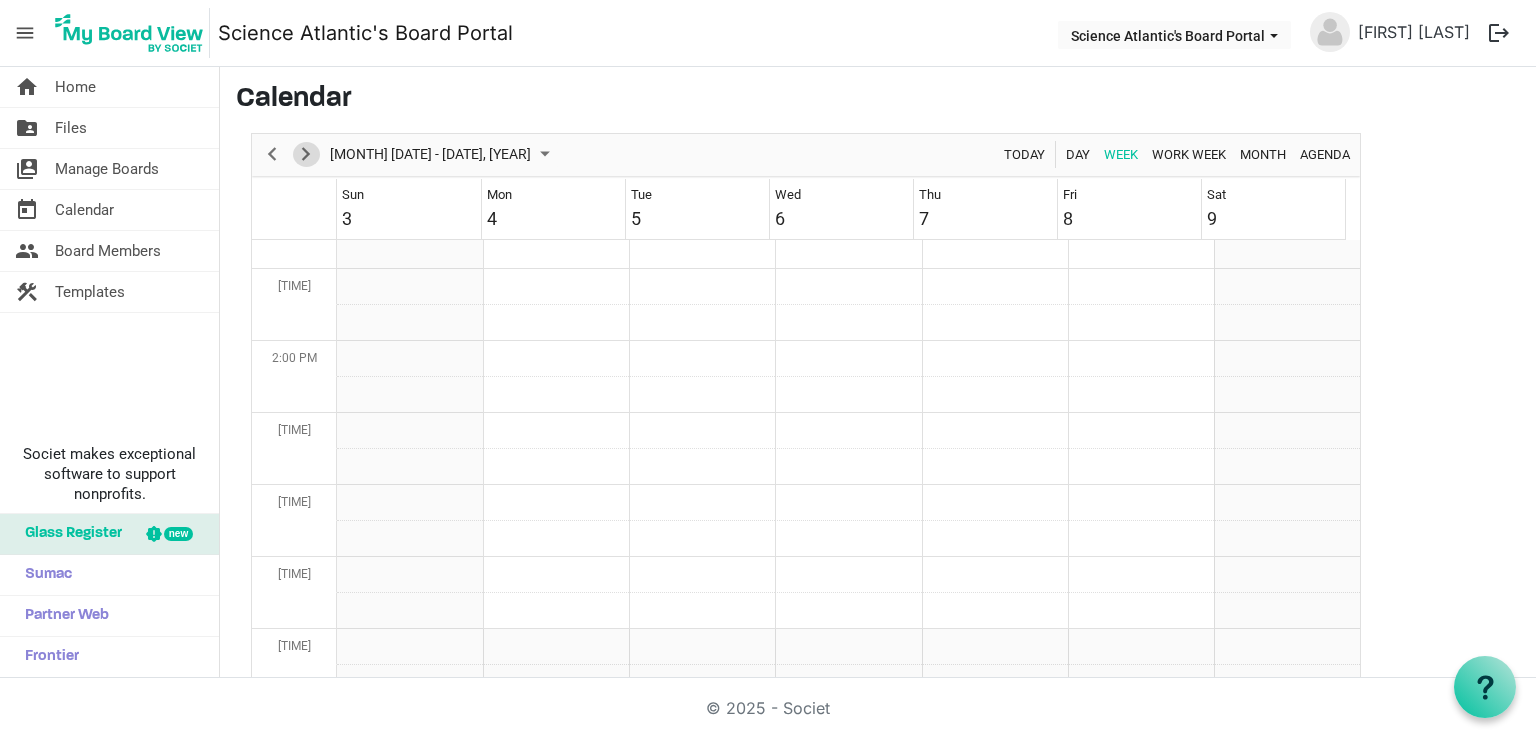 click at bounding box center [306, 154] 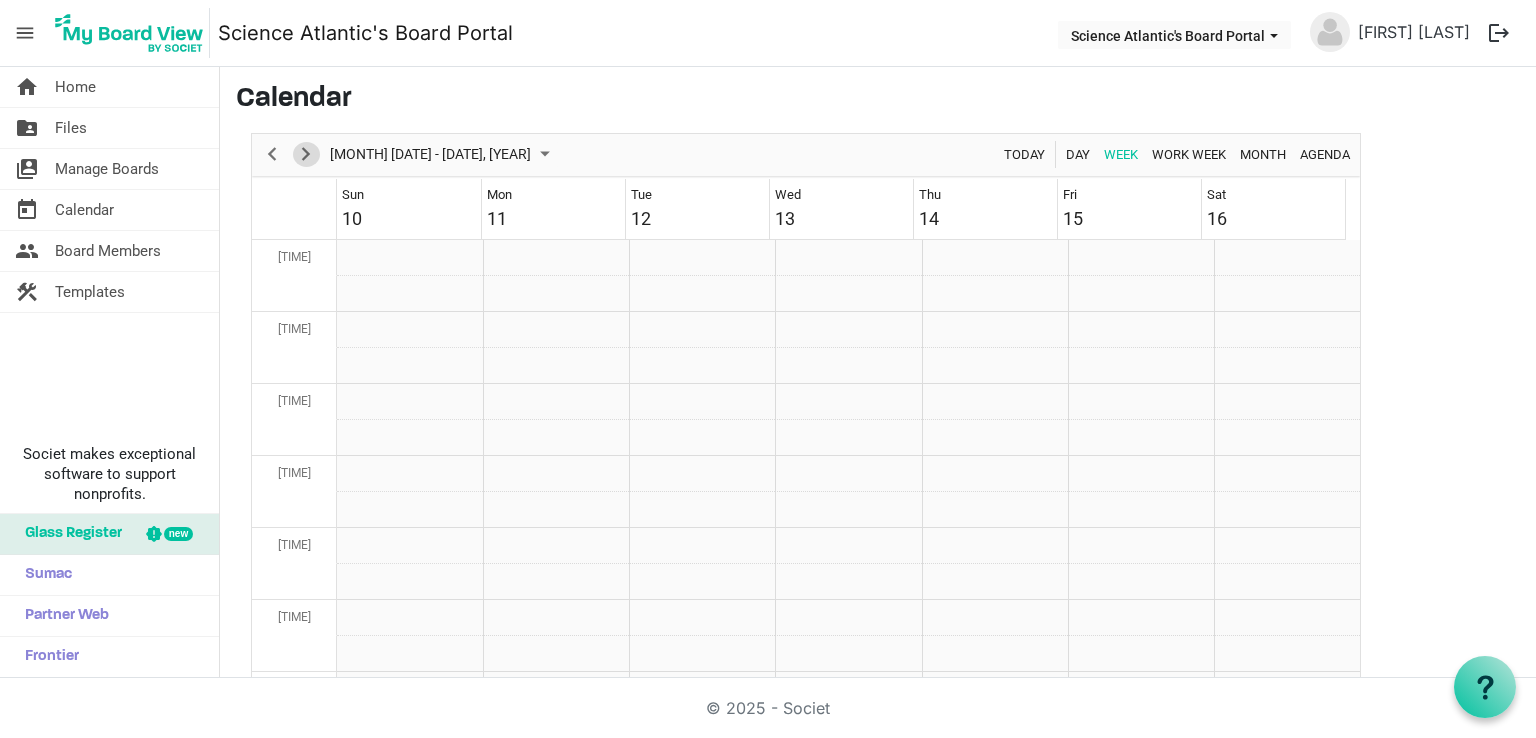 scroll, scrollTop: 907, scrollLeft: 0, axis: vertical 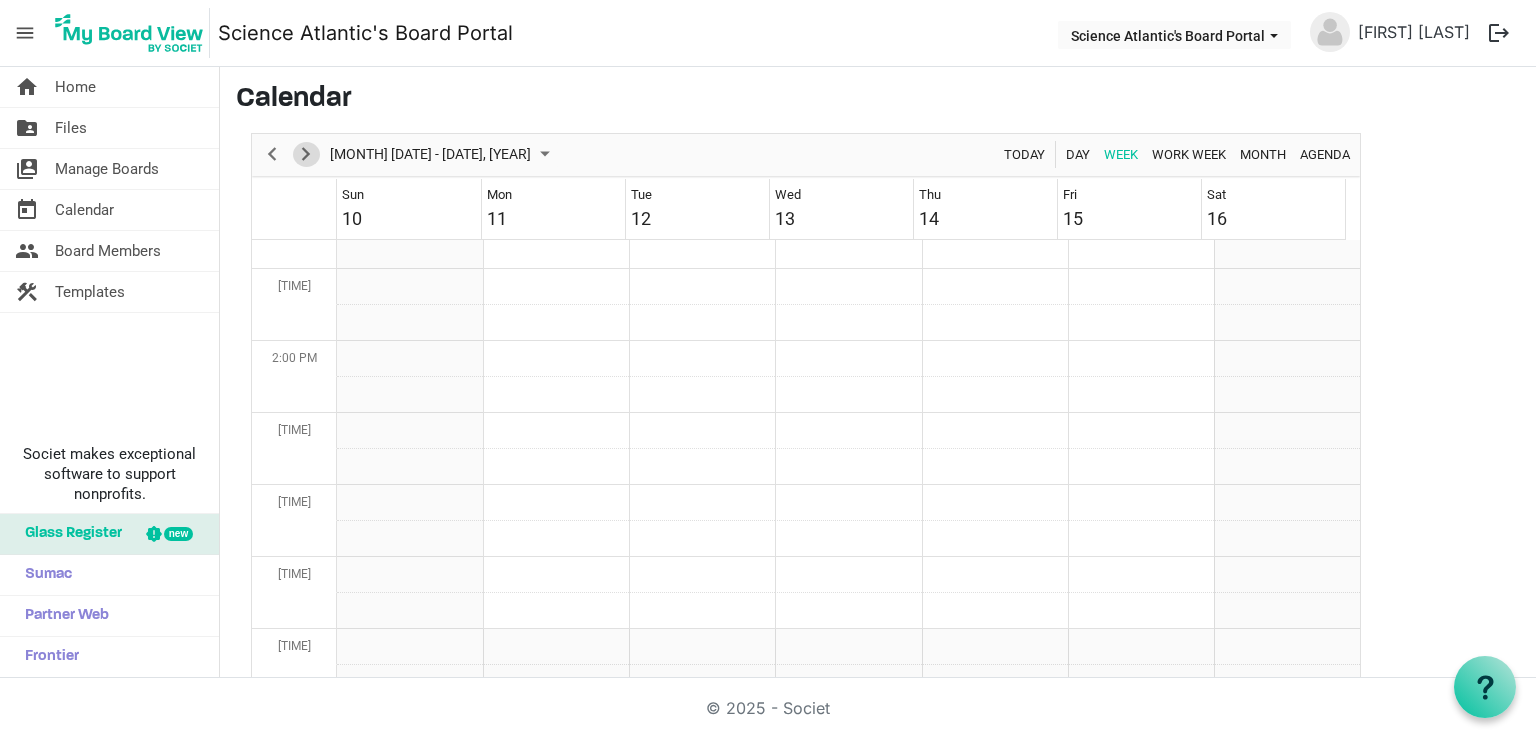click at bounding box center [306, 154] 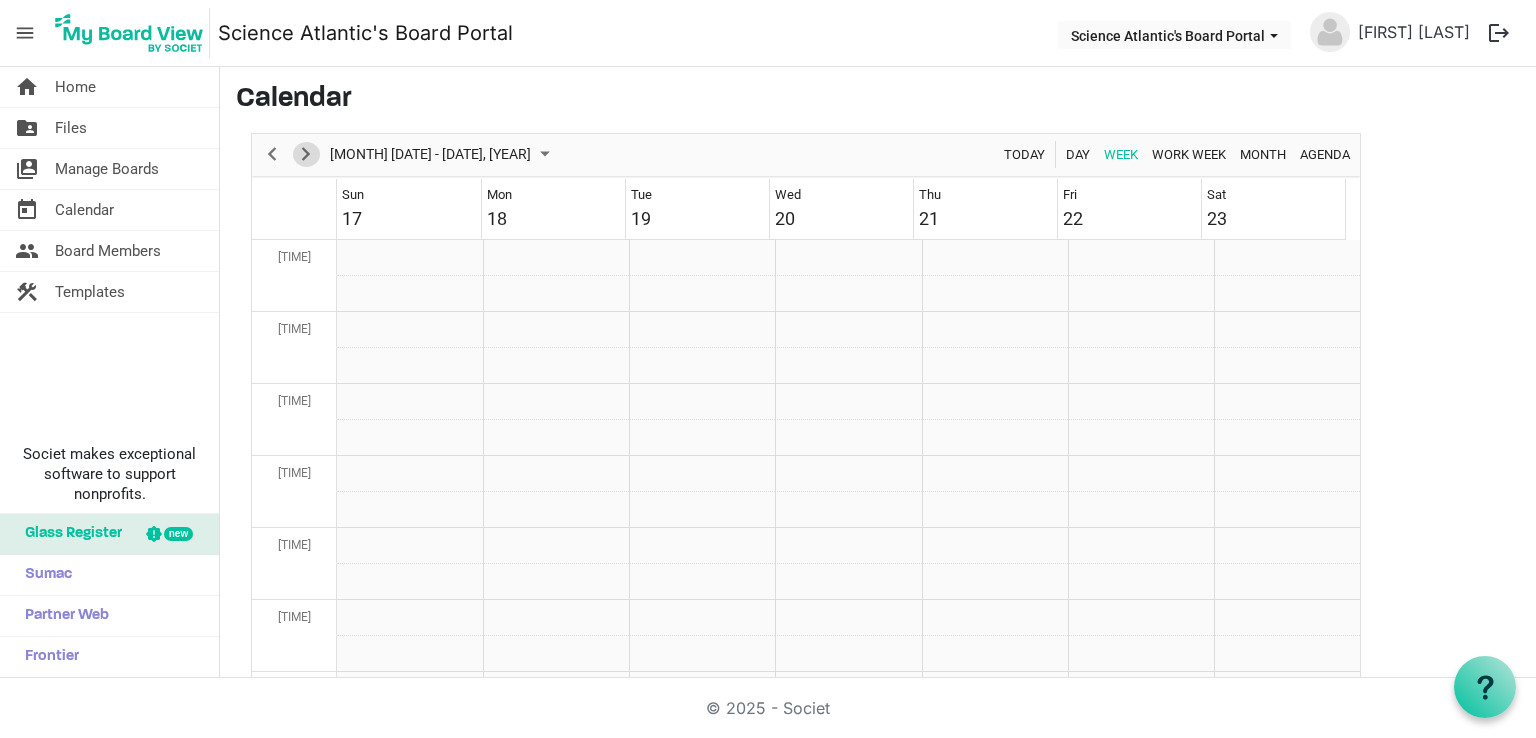 scroll, scrollTop: 907, scrollLeft: 0, axis: vertical 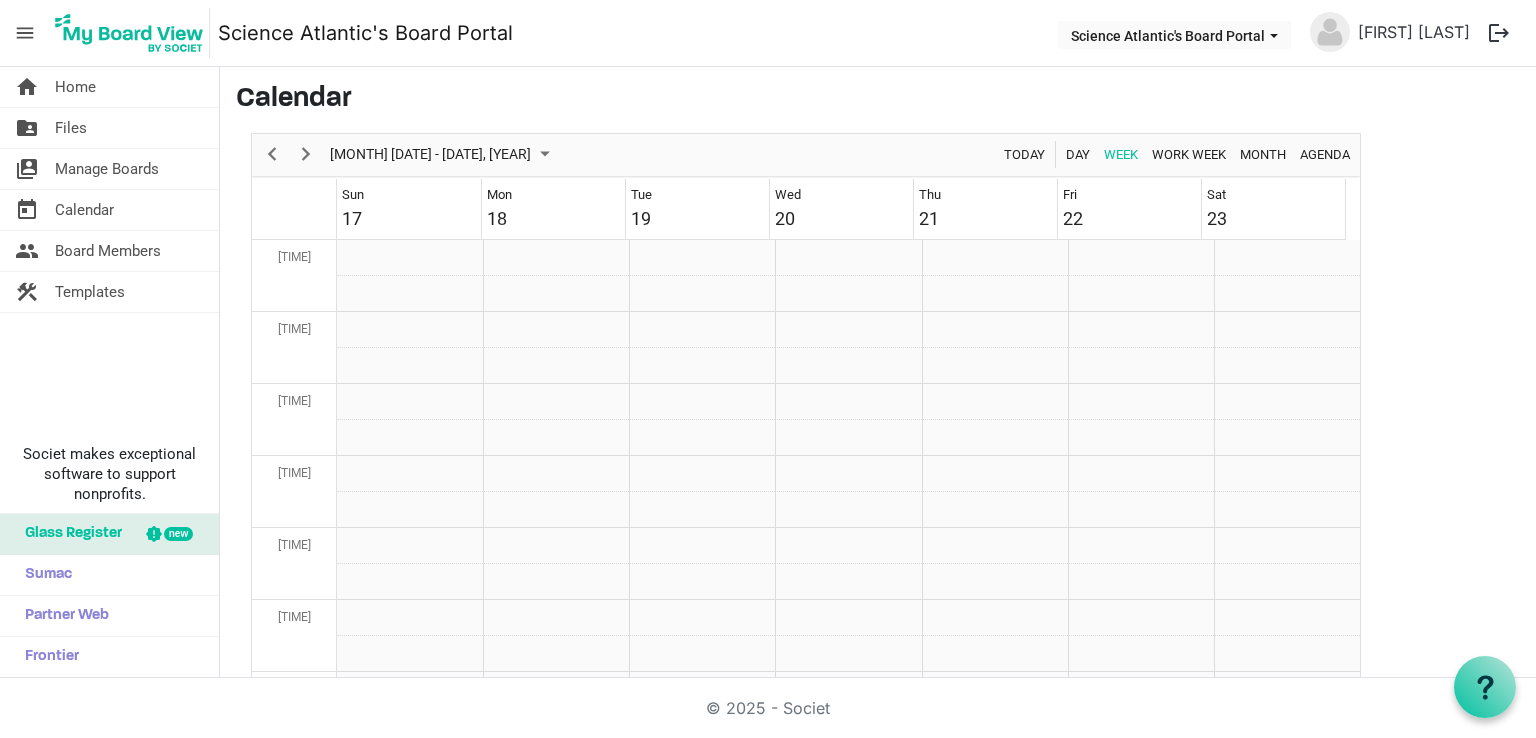 click on "logout" at bounding box center (1499, 33) 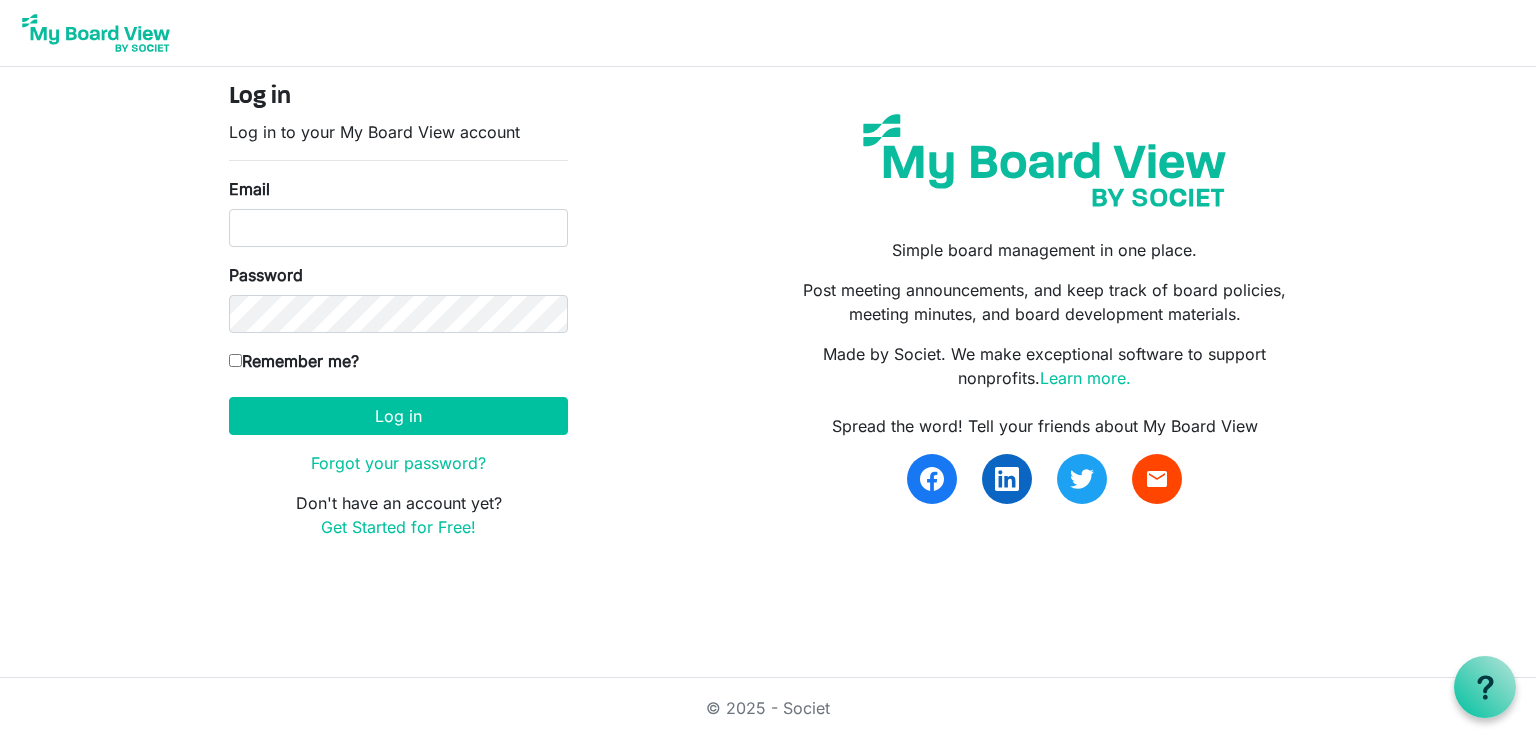 scroll, scrollTop: 0, scrollLeft: 0, axis: both 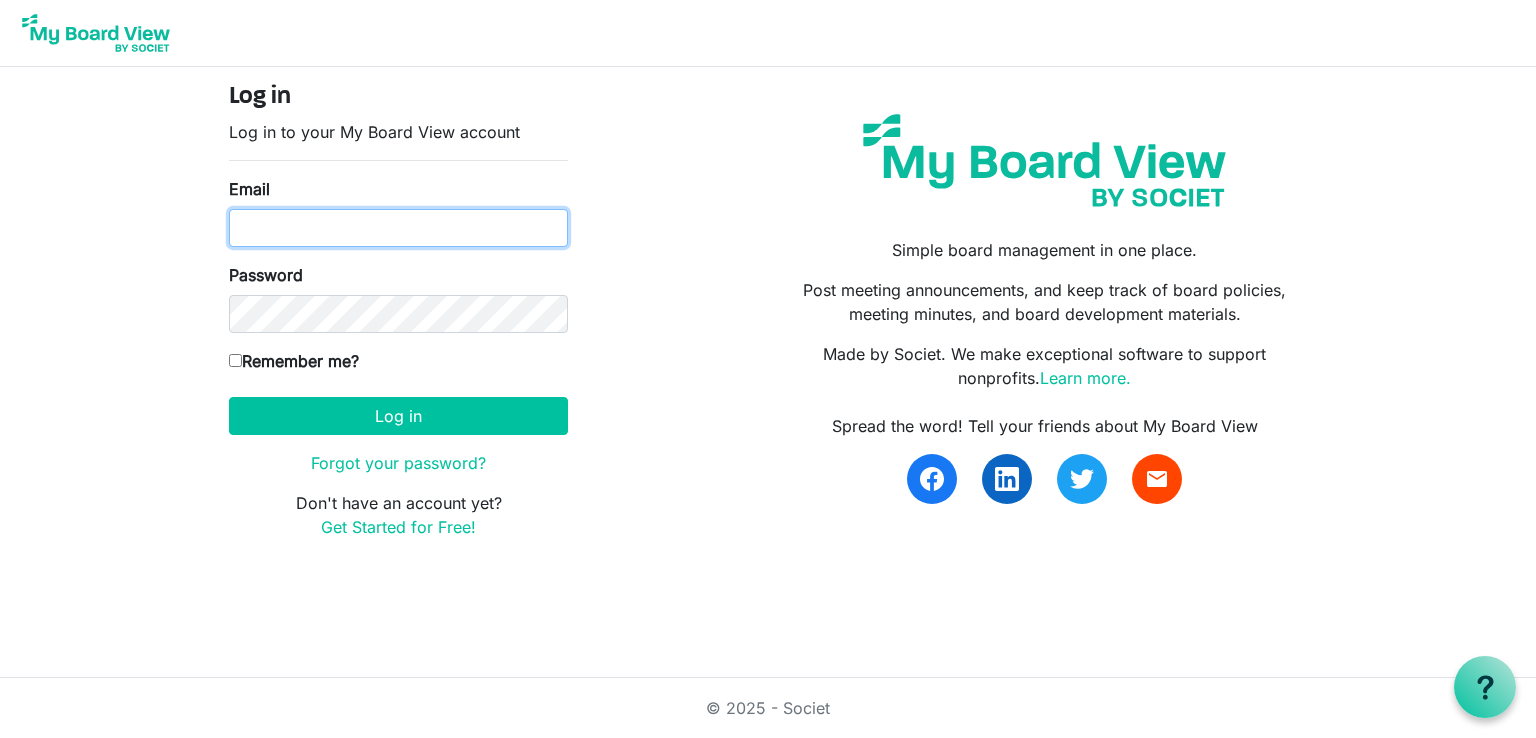 click on "Email" at bounding box center [398, 228] 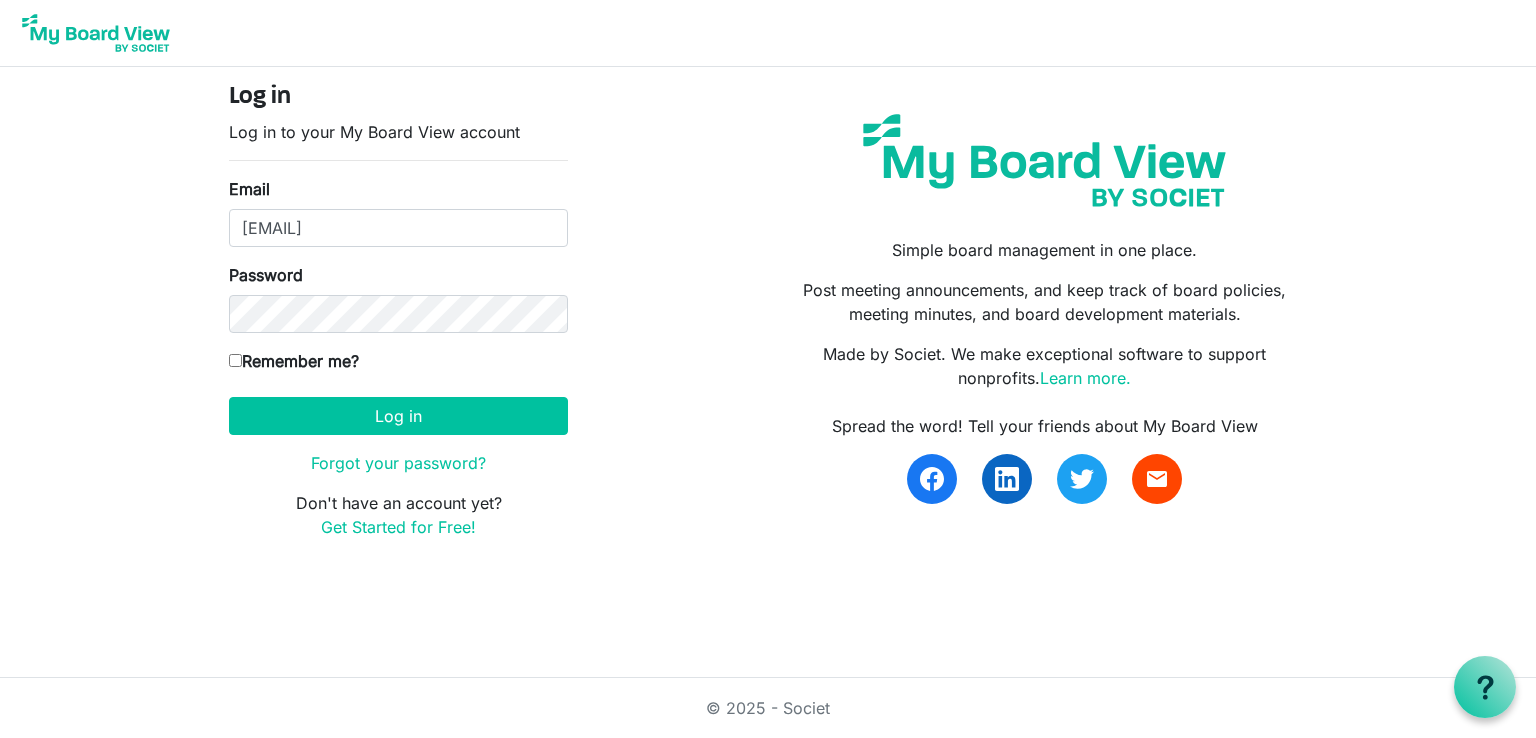 click on "Password" at bounding box center (398, 298) 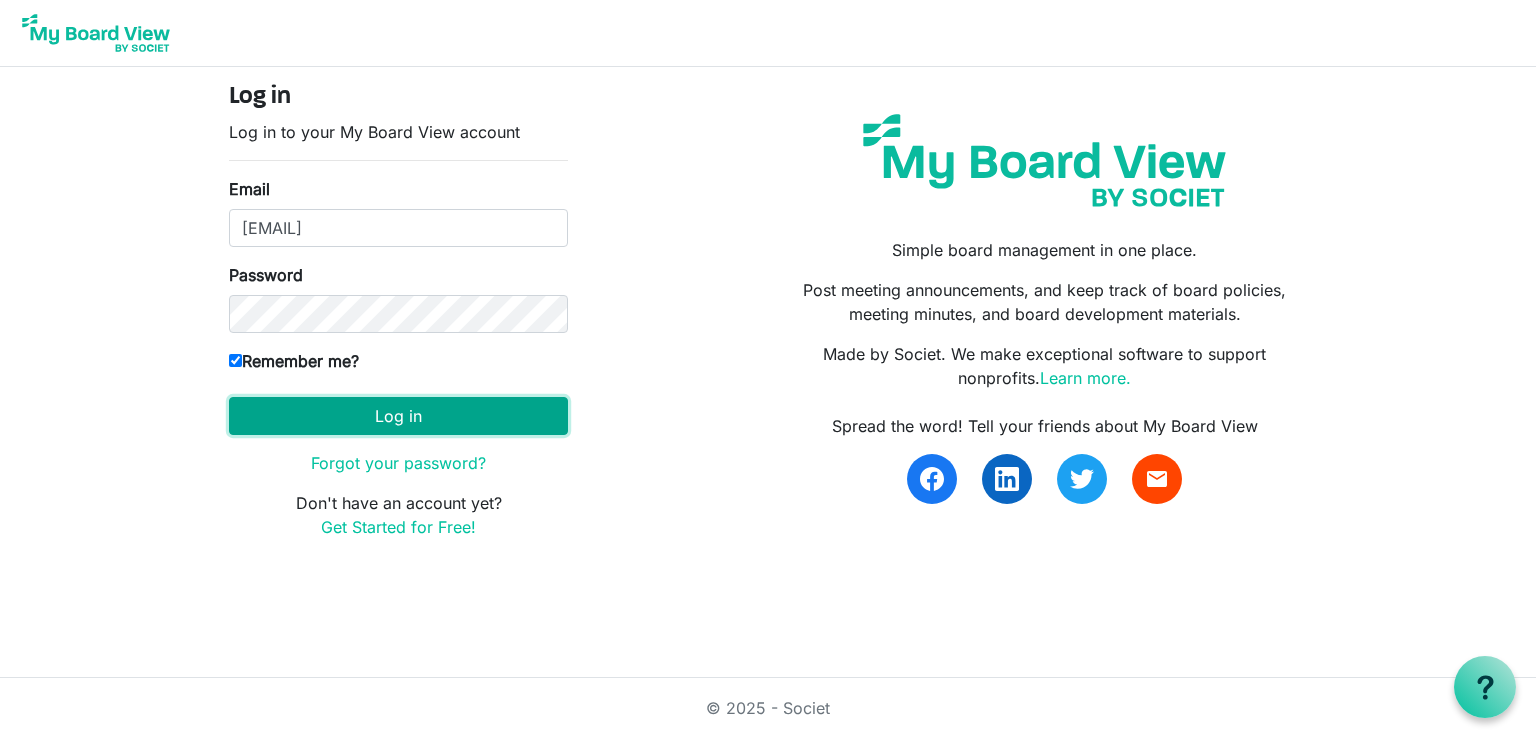click on "Log in" at bounding box center [398, 416] 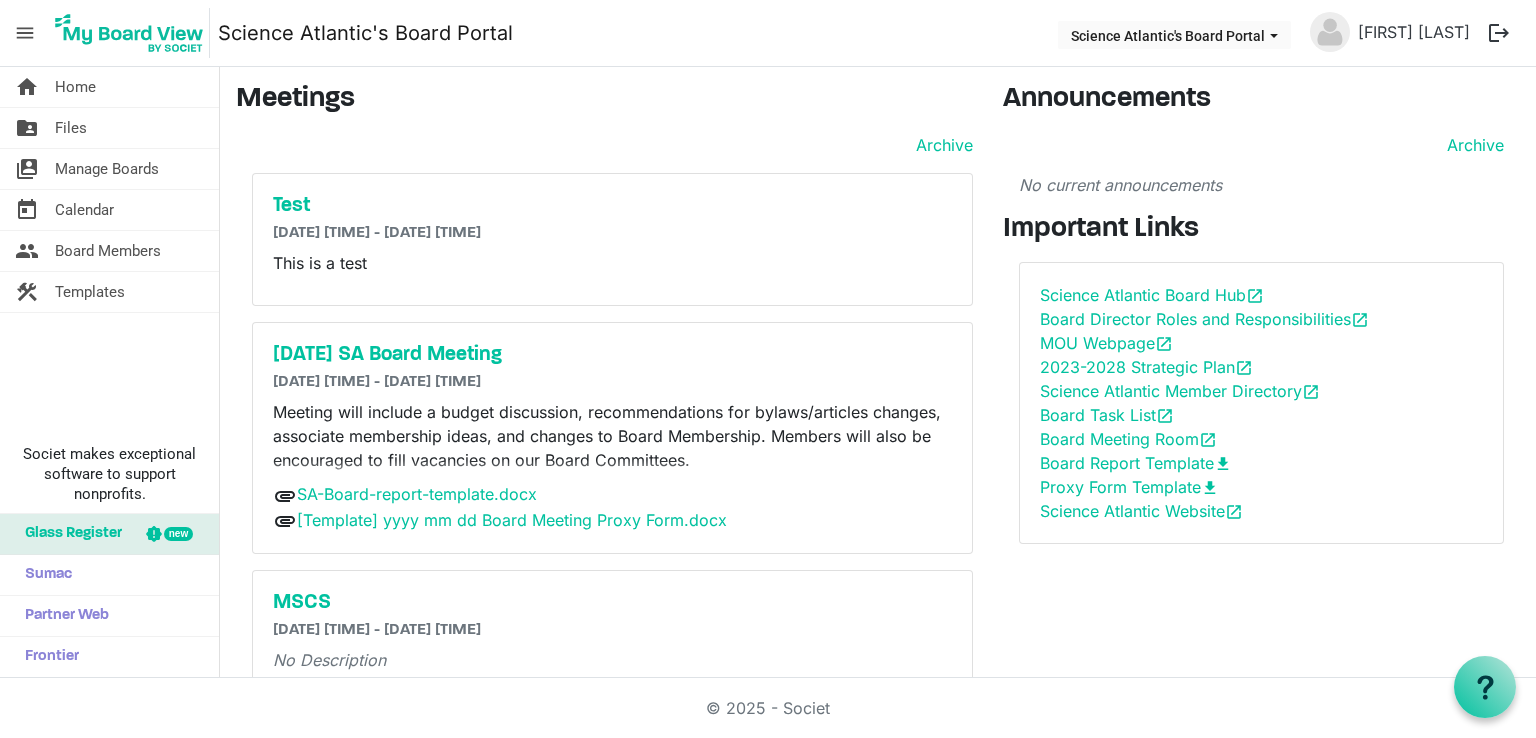 scroll, scrollTop: 0, scrollLeft: 0, axis: both 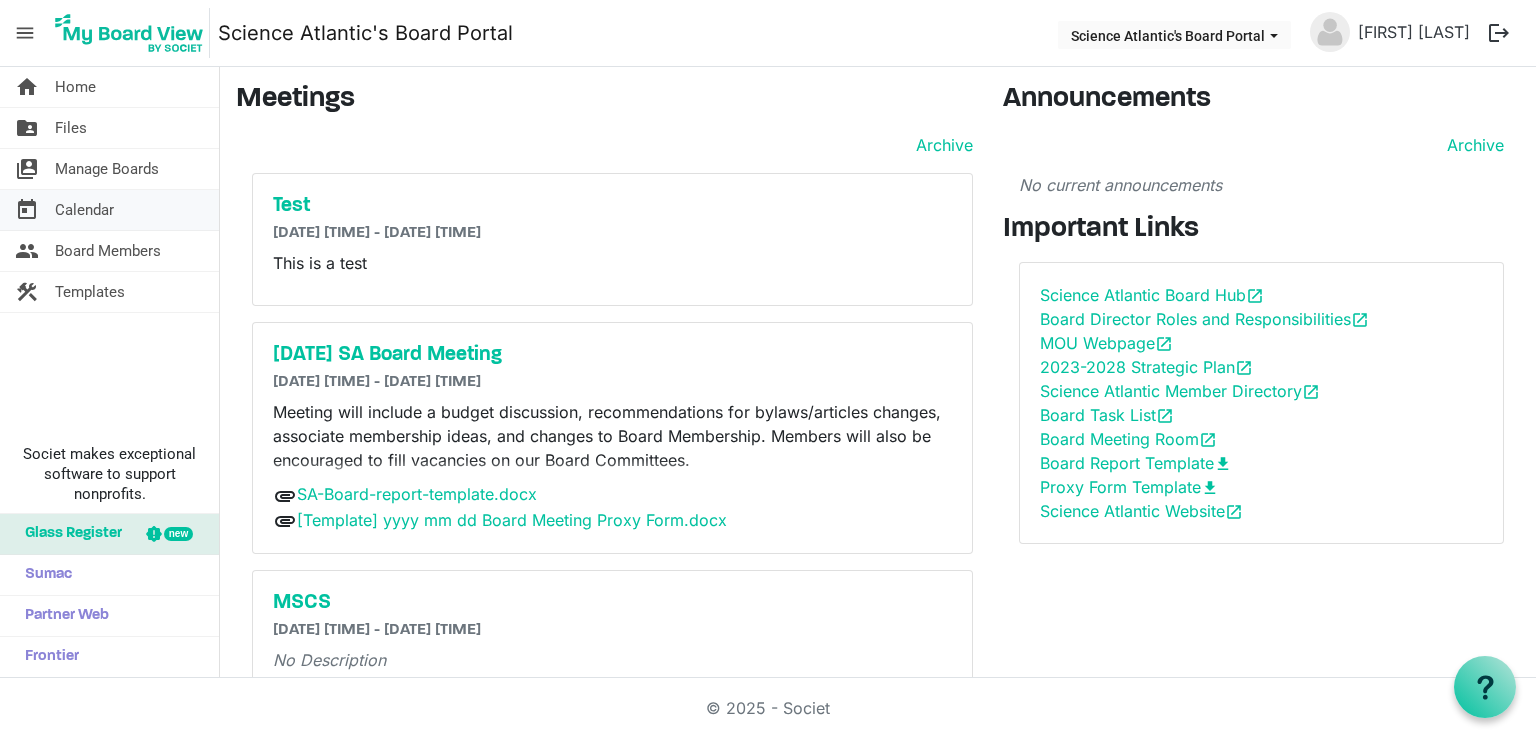 click on "Calendar" at bounding box center [84, 210] 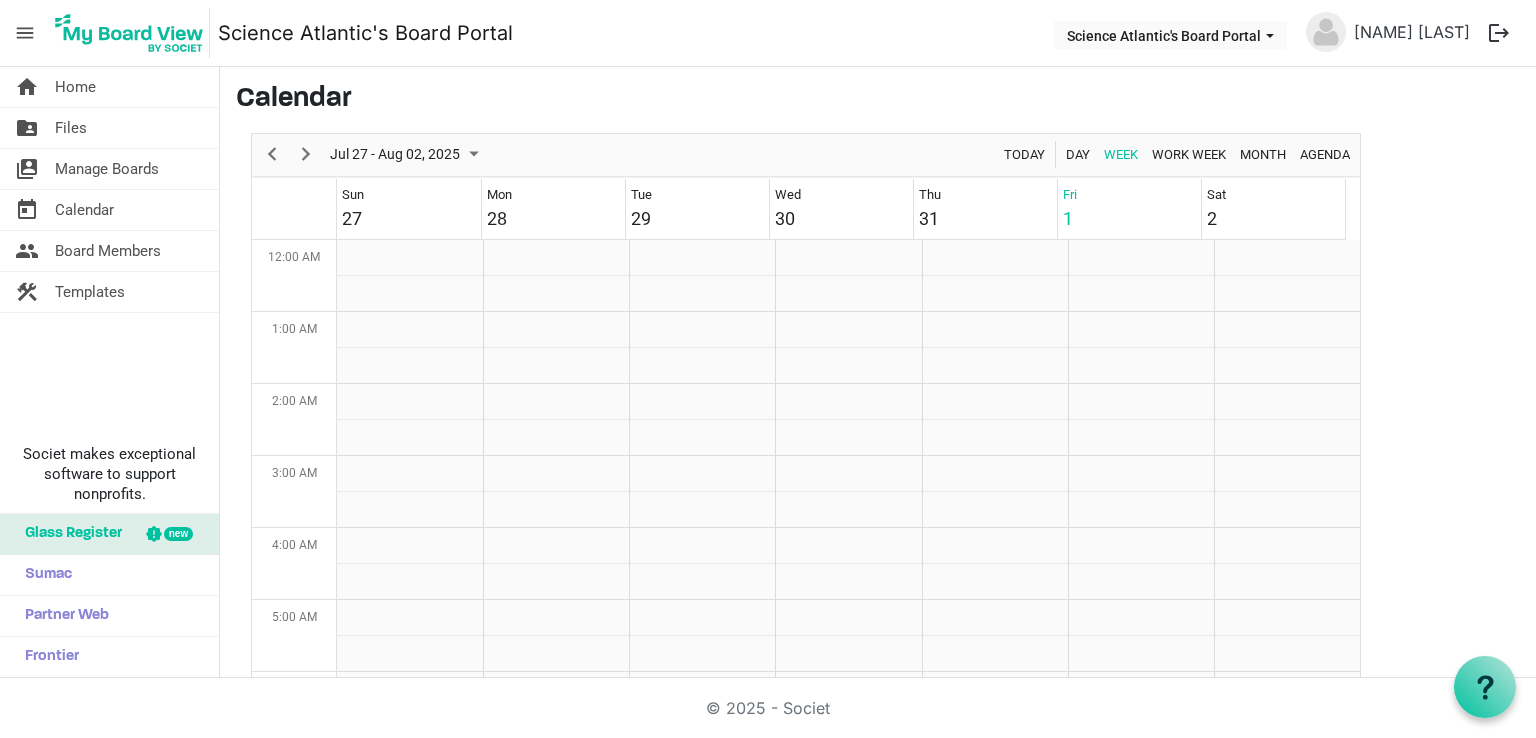 scroll, scrollTop: 0, scrollLeft: 0, axis: both 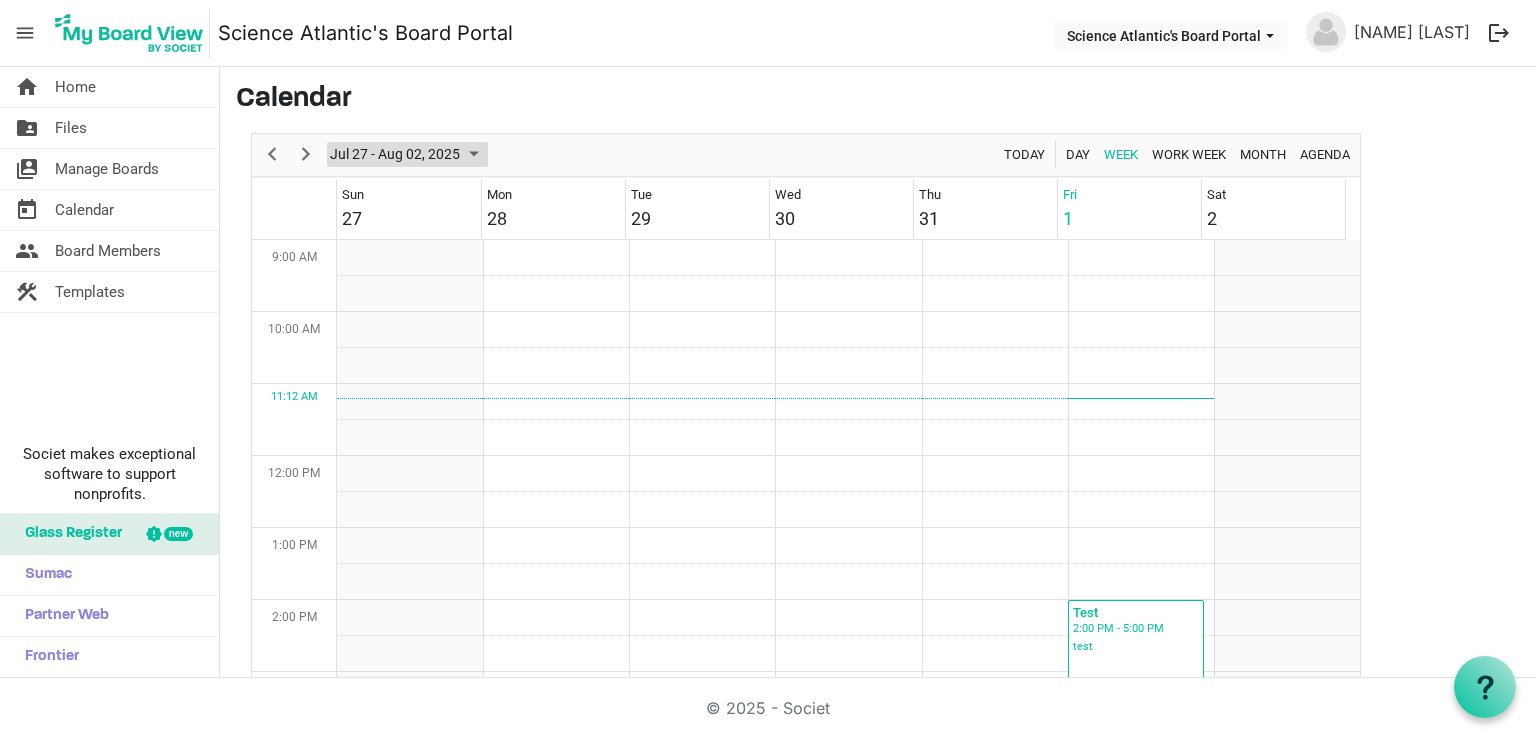 click on "Jul 27 - Aug 02, 2025" at bounding box center [395, 154] 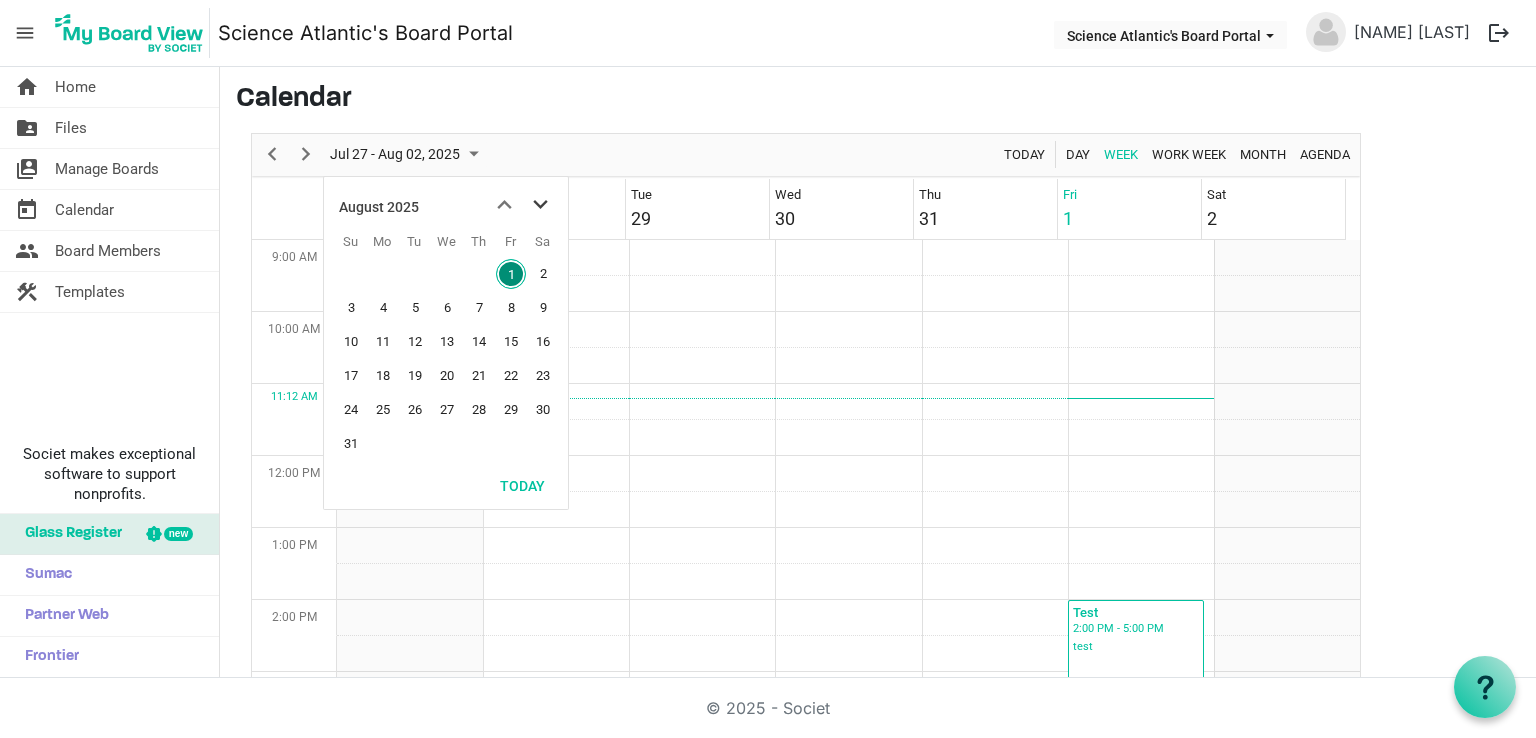 click at bounding box center (540, 205) 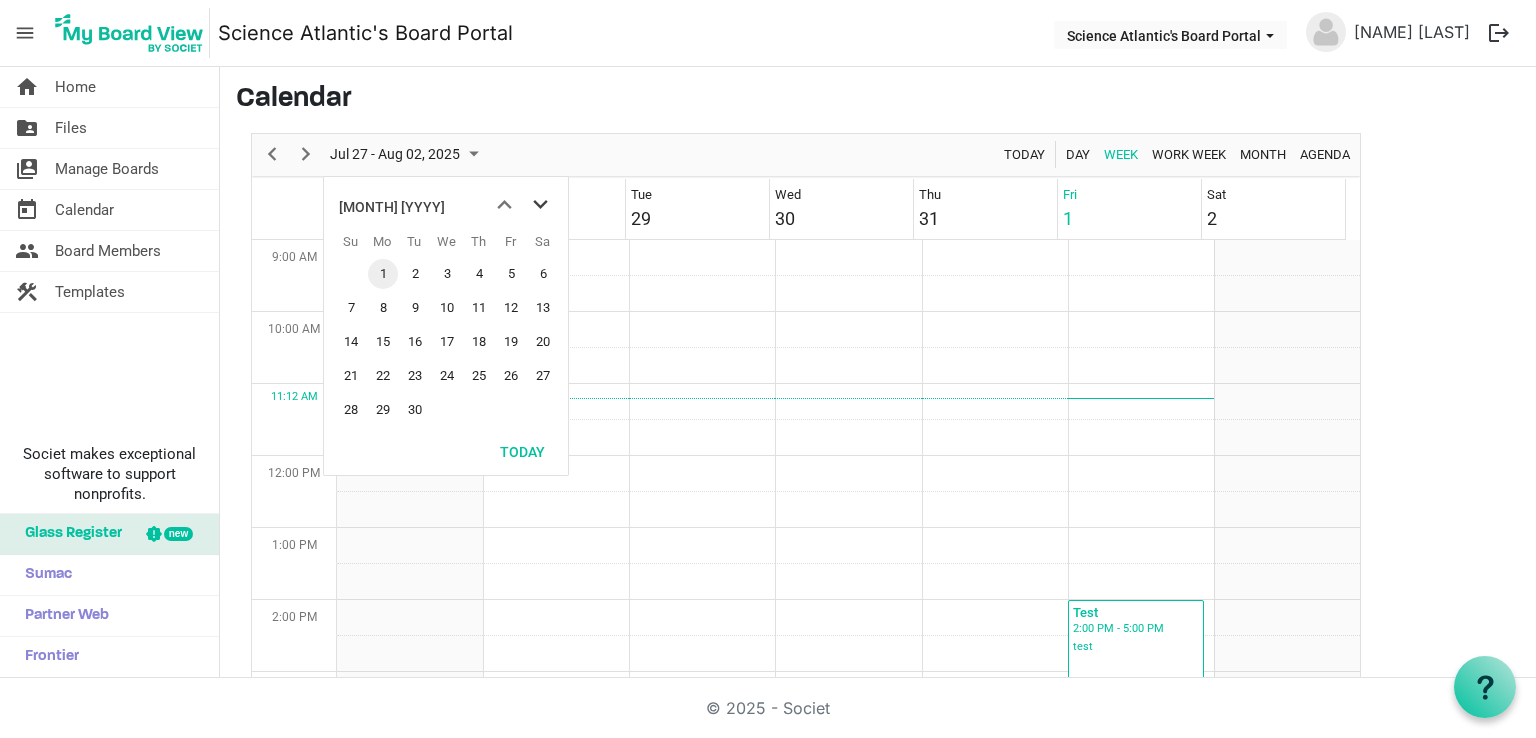 click at bounding box center [540, 205] 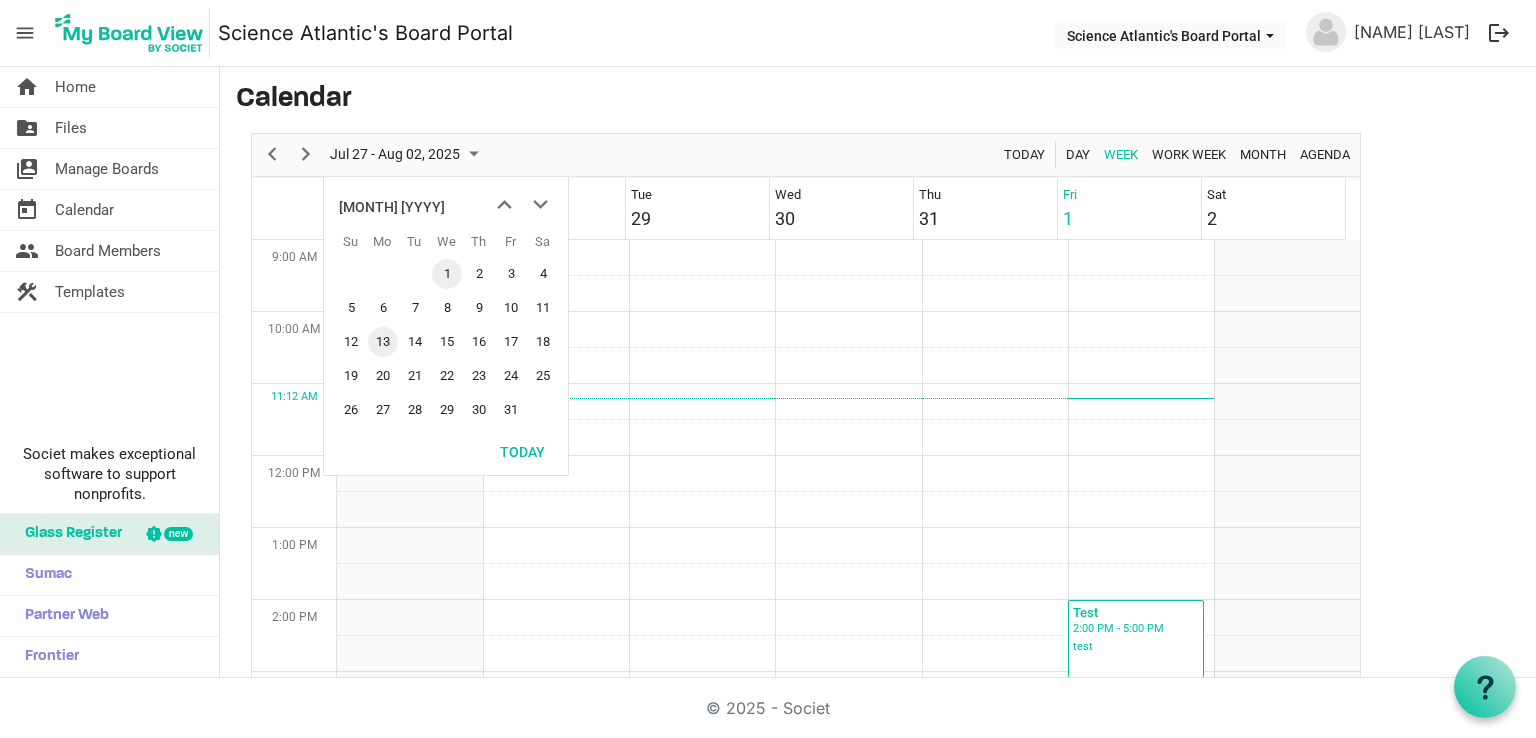 click on "13" at bounding box center [383, 342] 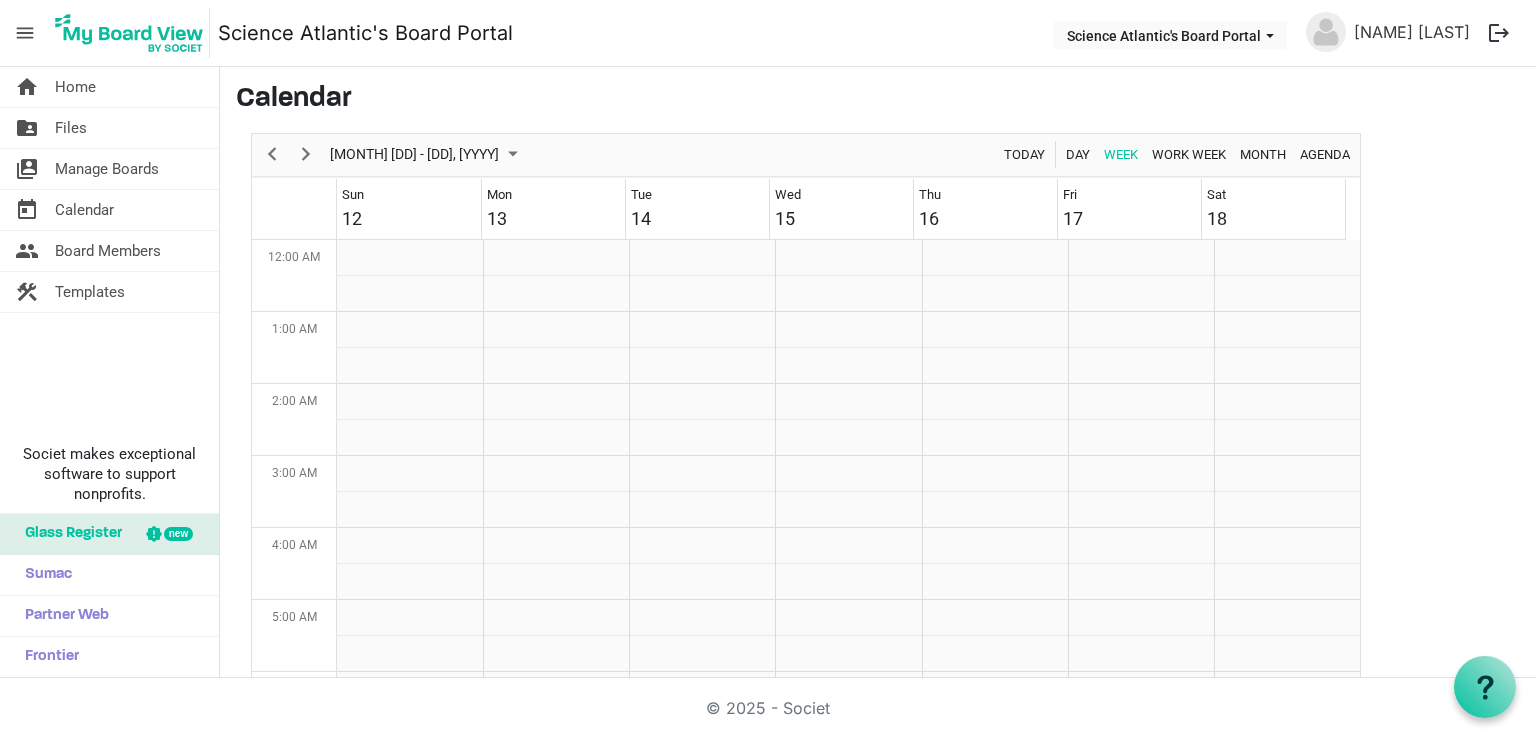 scroll, scrollTop: 648, scrollLeft: 0, axis: vertical 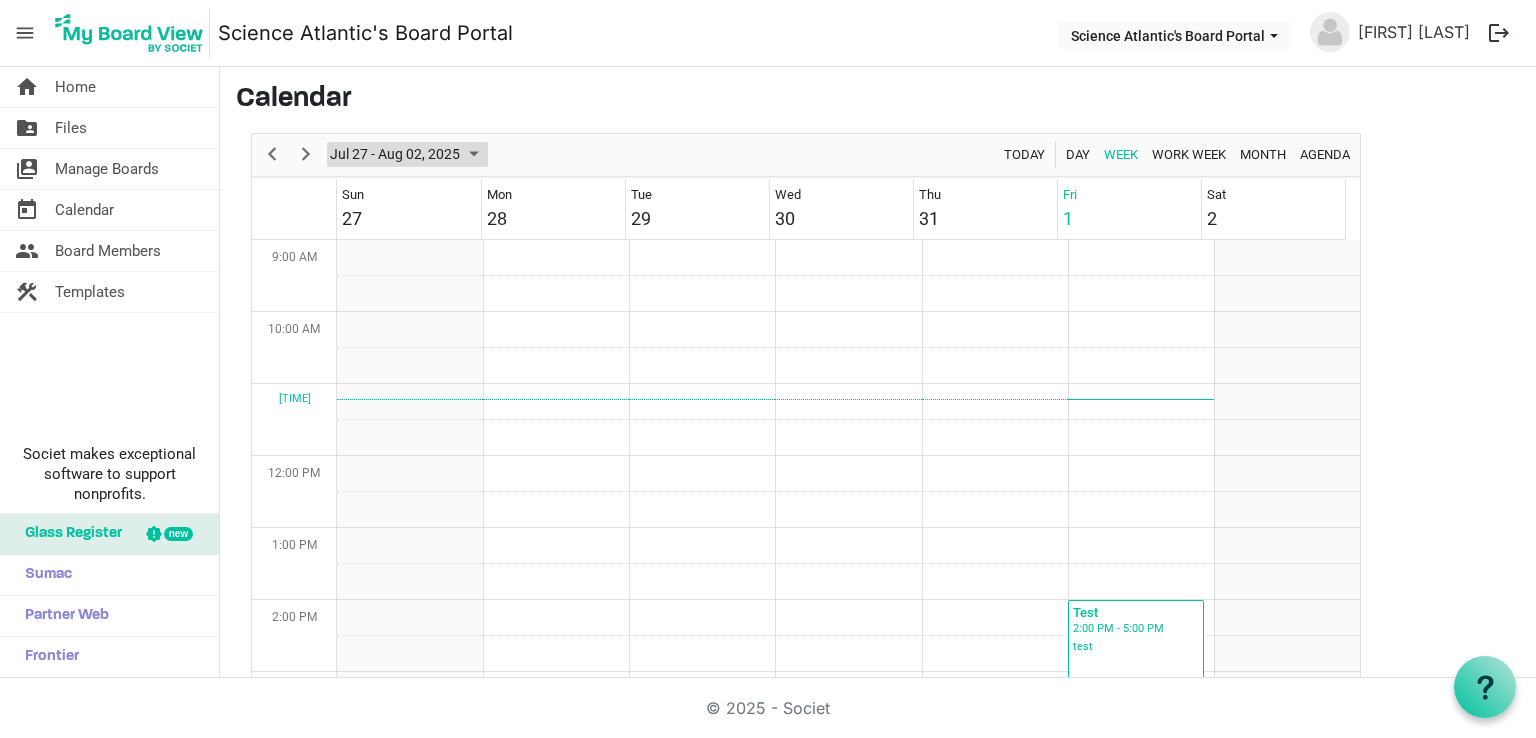 click on "Jul 27 - Aug 02, 2025" at bounding box center (395, 154) 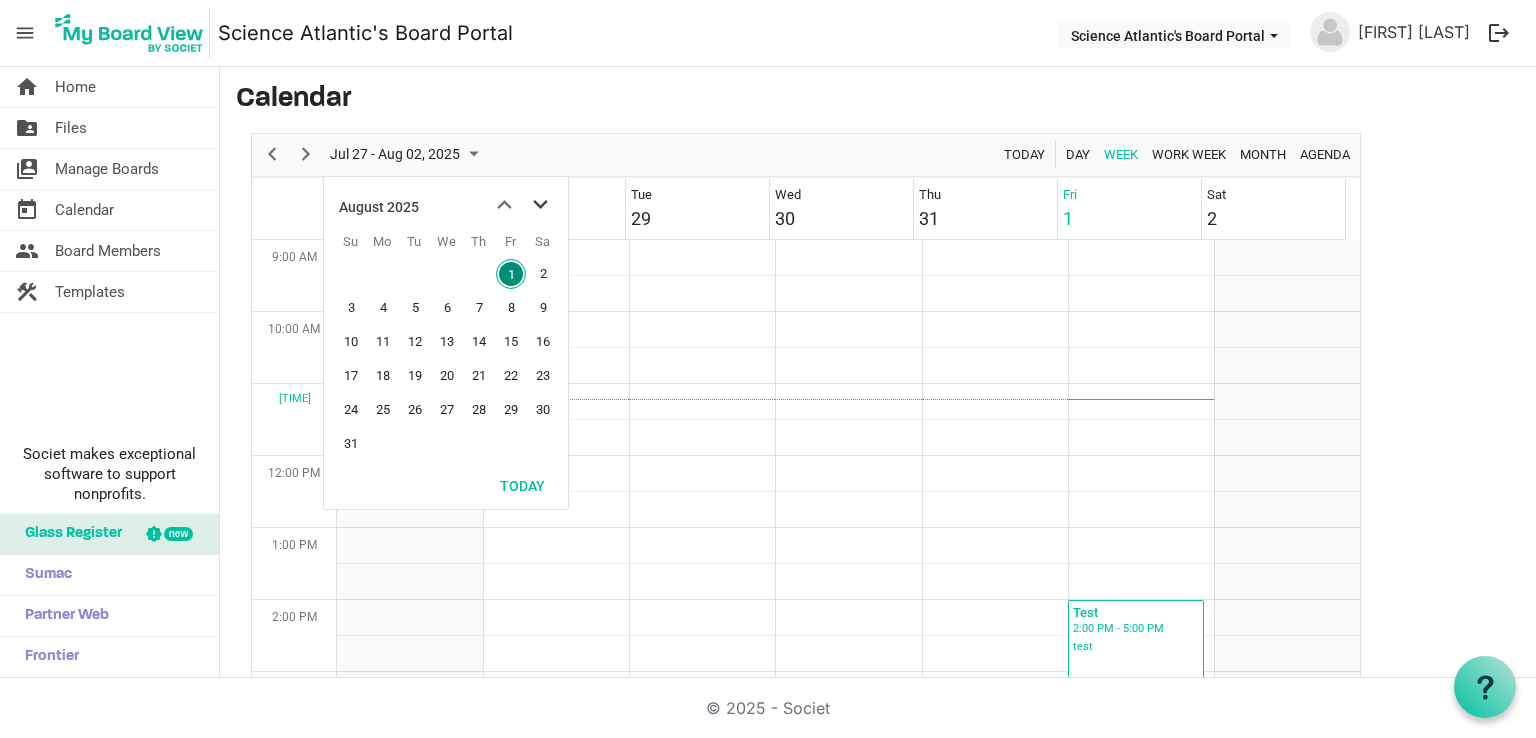 click at bounding box center [540, 205] 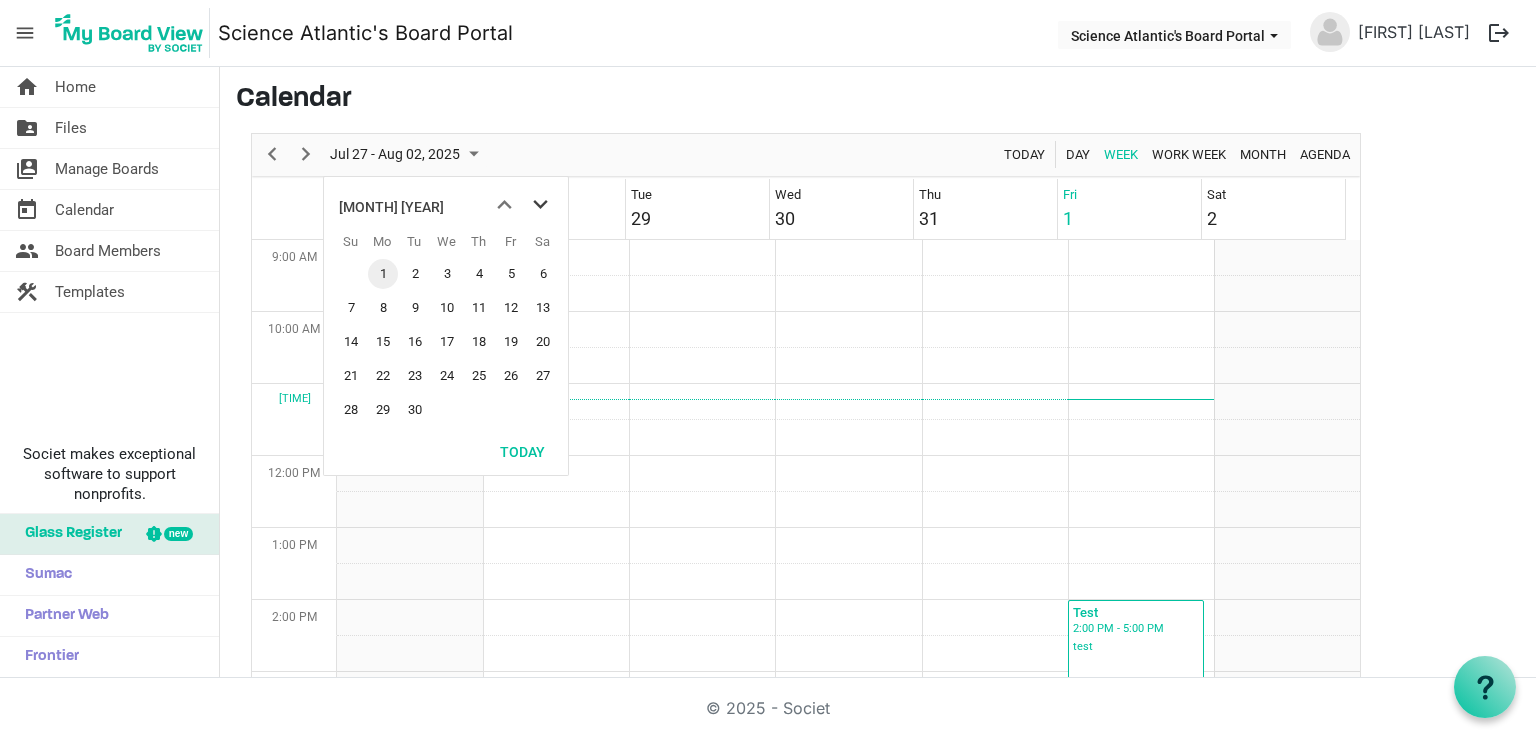 click at bounding box center (540, 205) 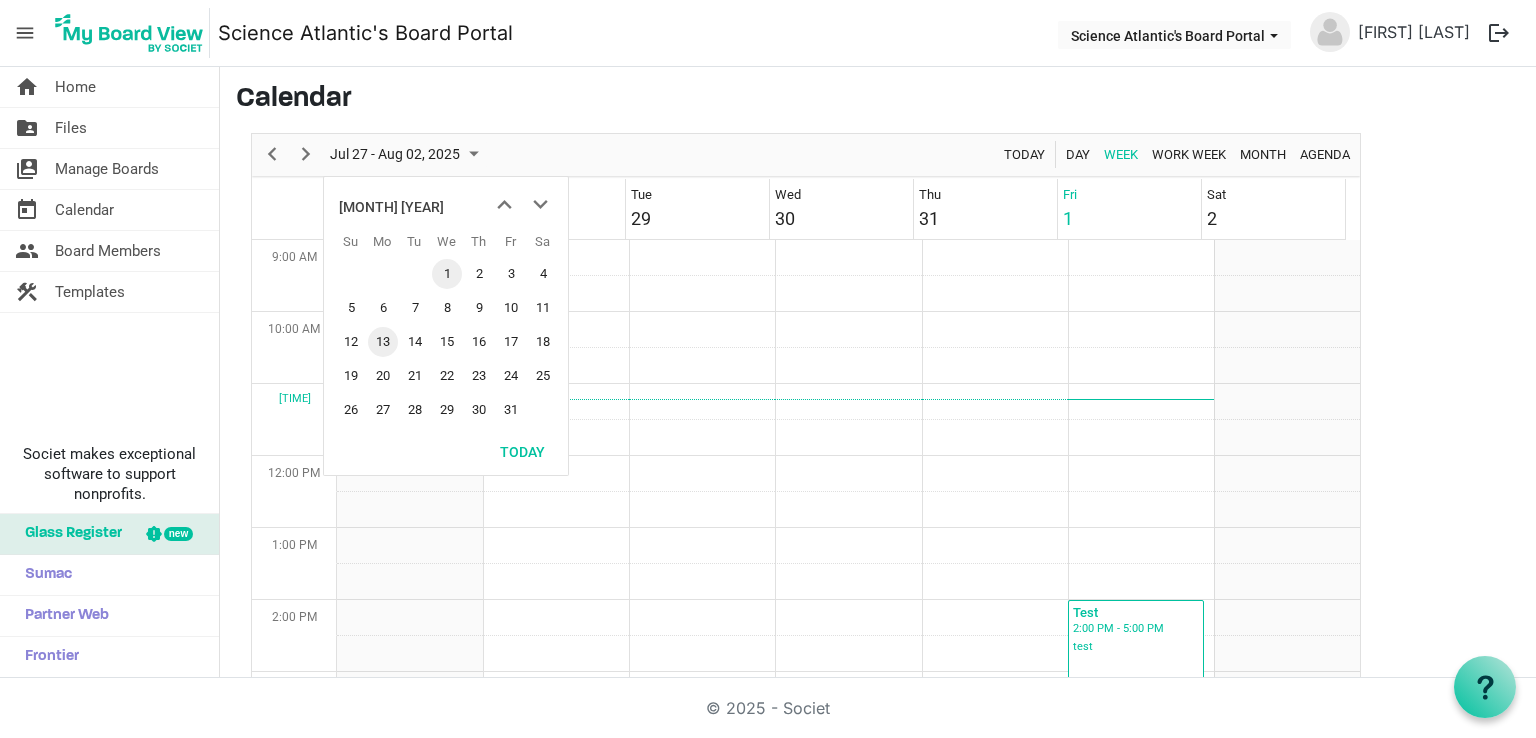 click on "13" at bounding box center (383, 342) 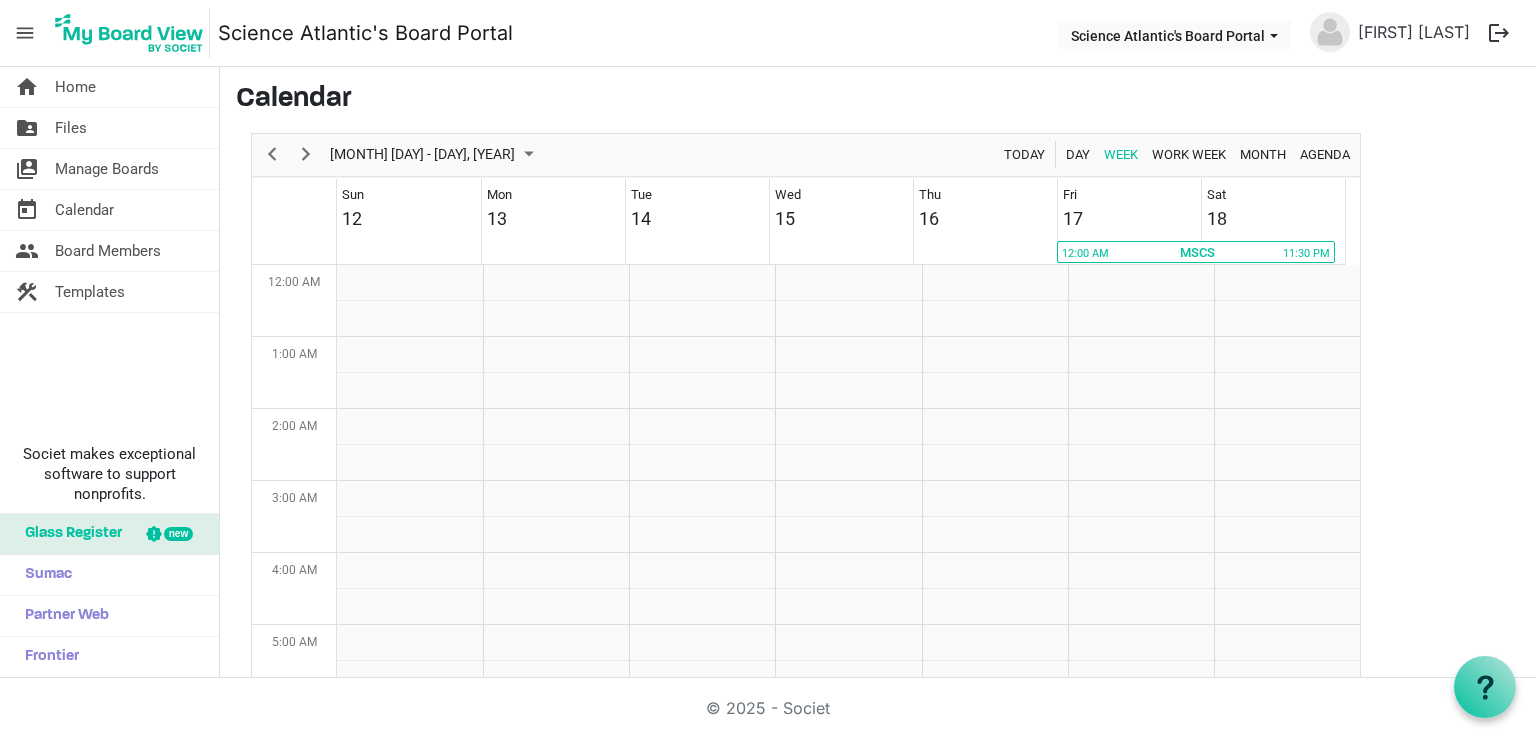 scroll, scrollTop: 648, scrollLeft: 0, axis: vertical 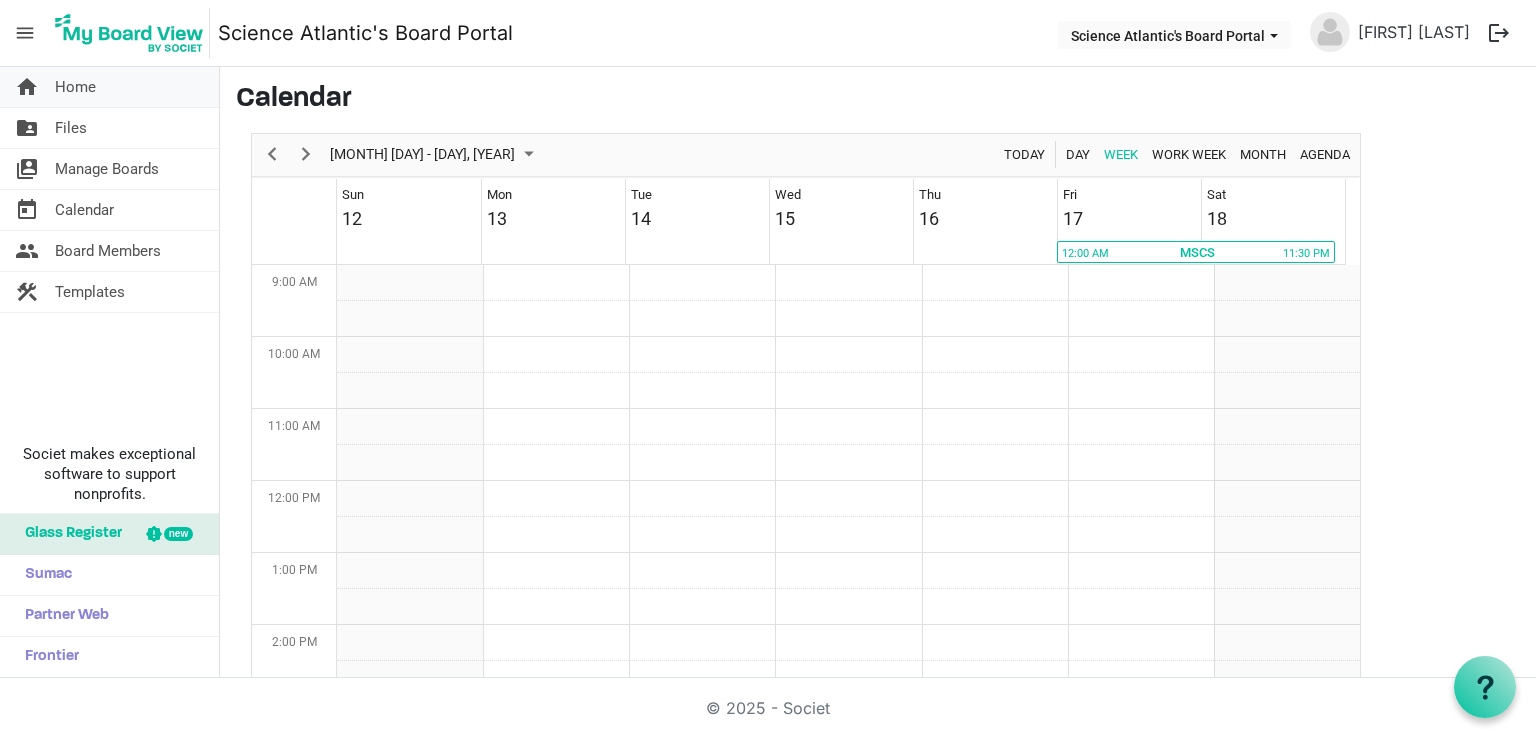 click on "home
Home" at bounding box center [109, 87] 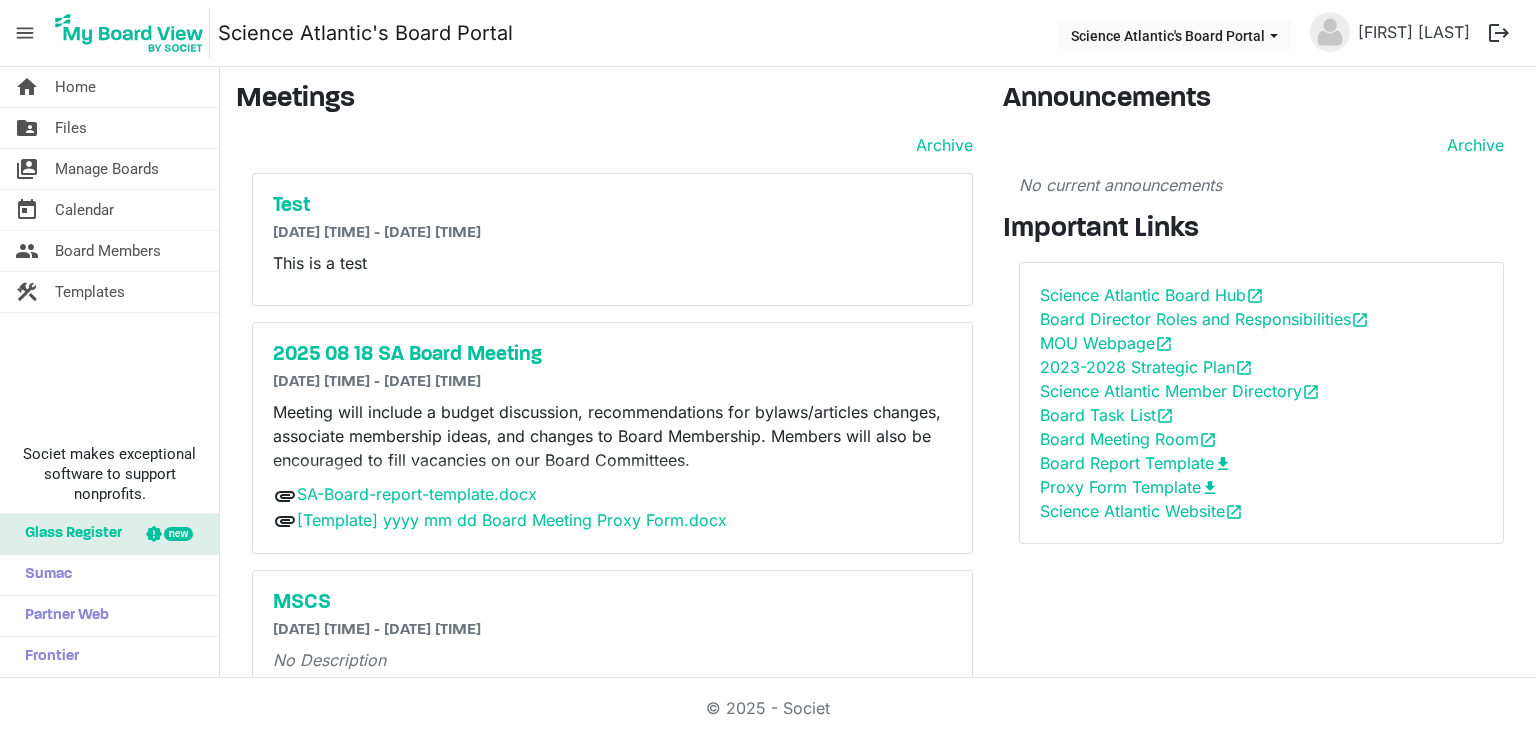 scroll, scrollTop: 0, scrollLeft: 0, axis: both 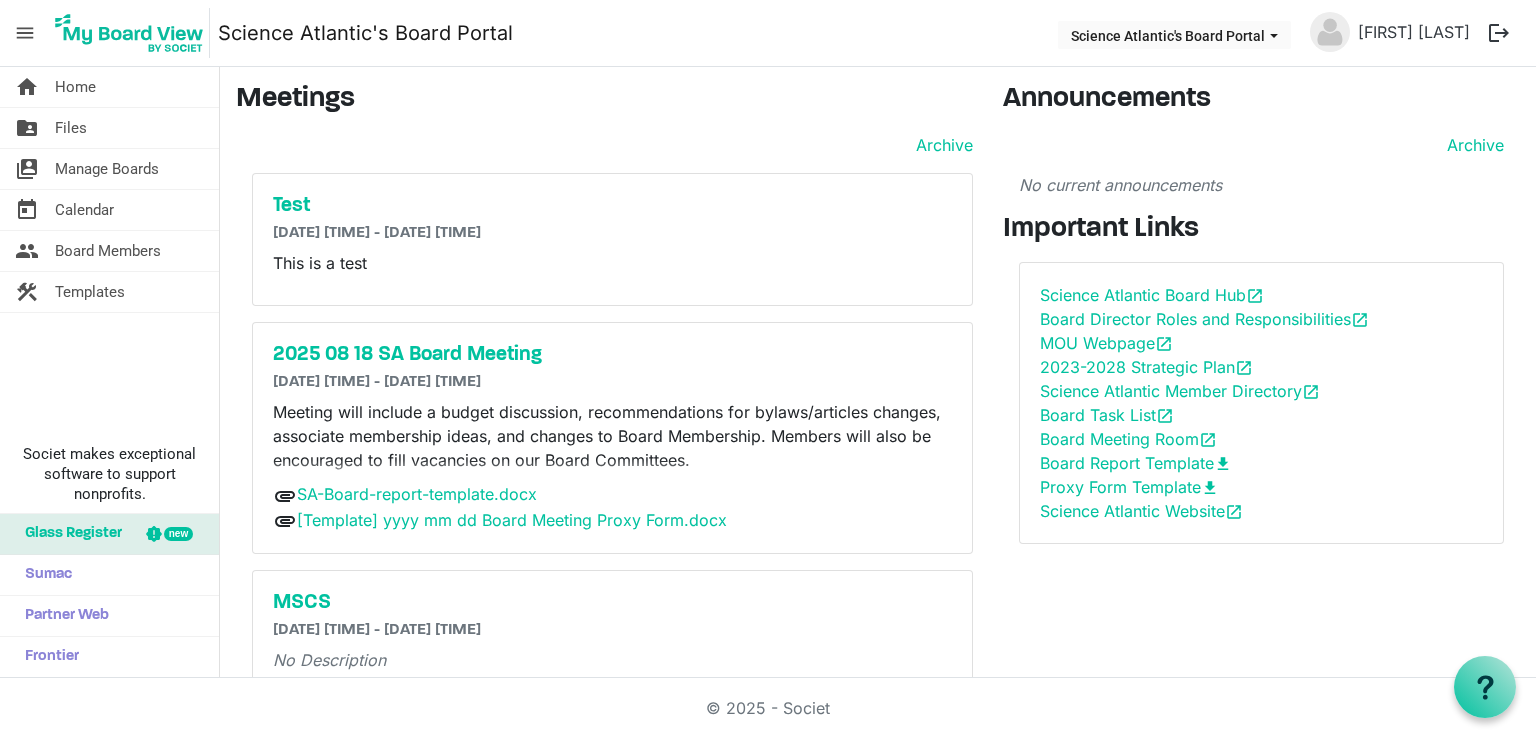 click on "logout" at bounding box center (1499, 33) 